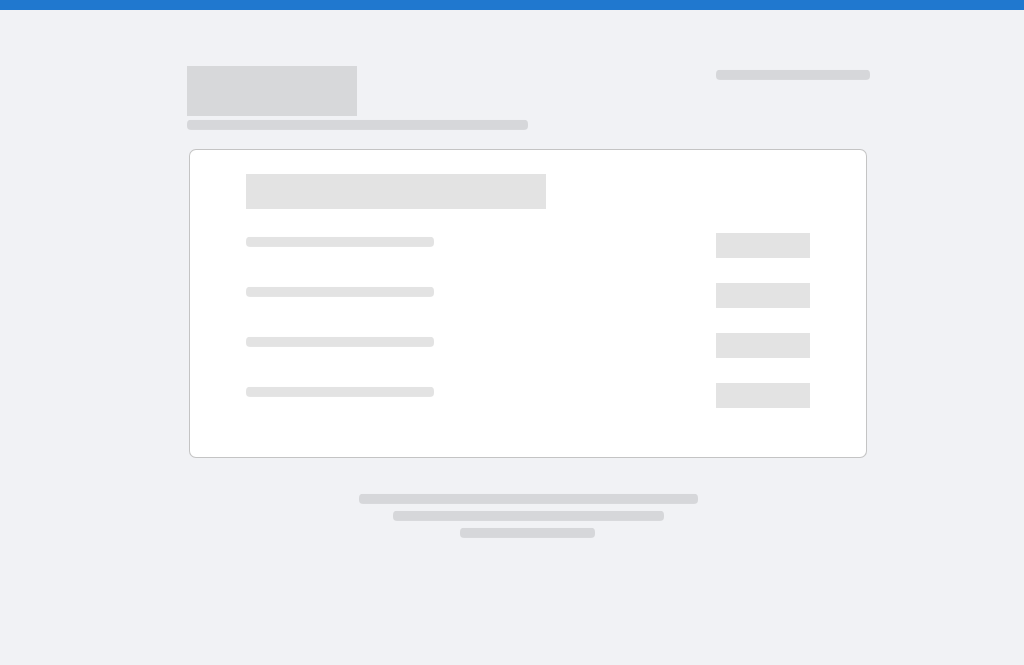 scroll, scrollTop: 0, scrollLeft: 0, axis: both 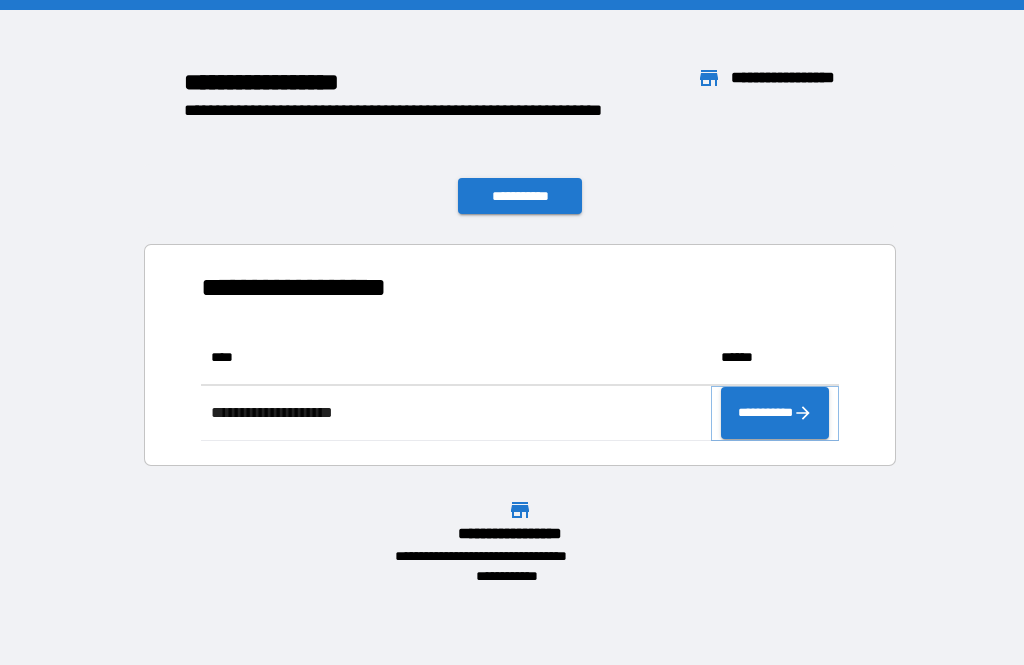 click on "**********" at bounding box center (775, 413) 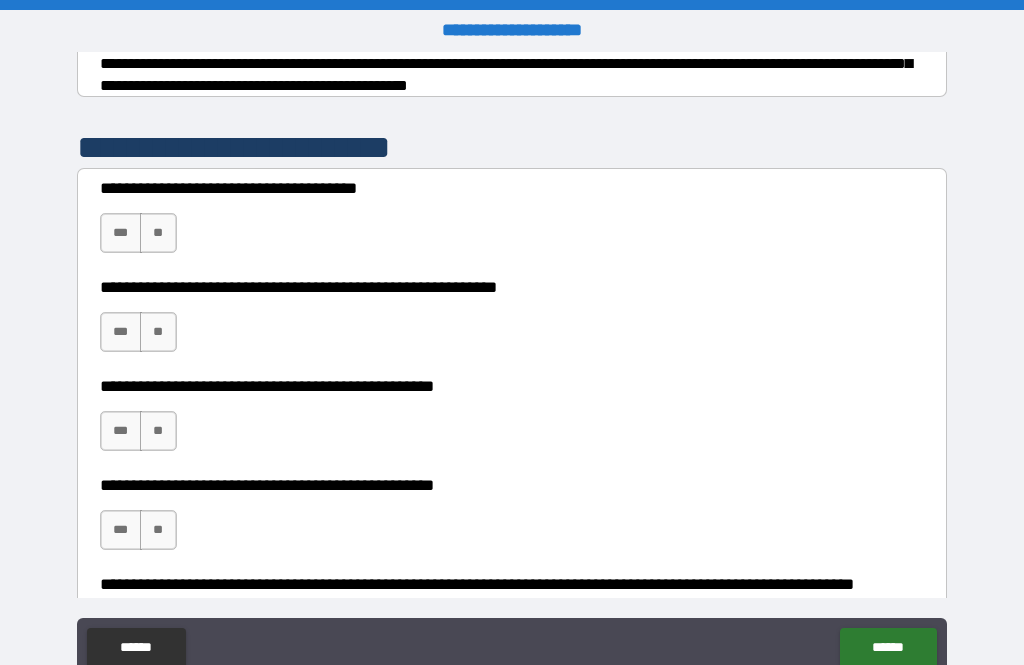 scroll, scrollTop: 350, scrollLeft: 0, axis: vertical 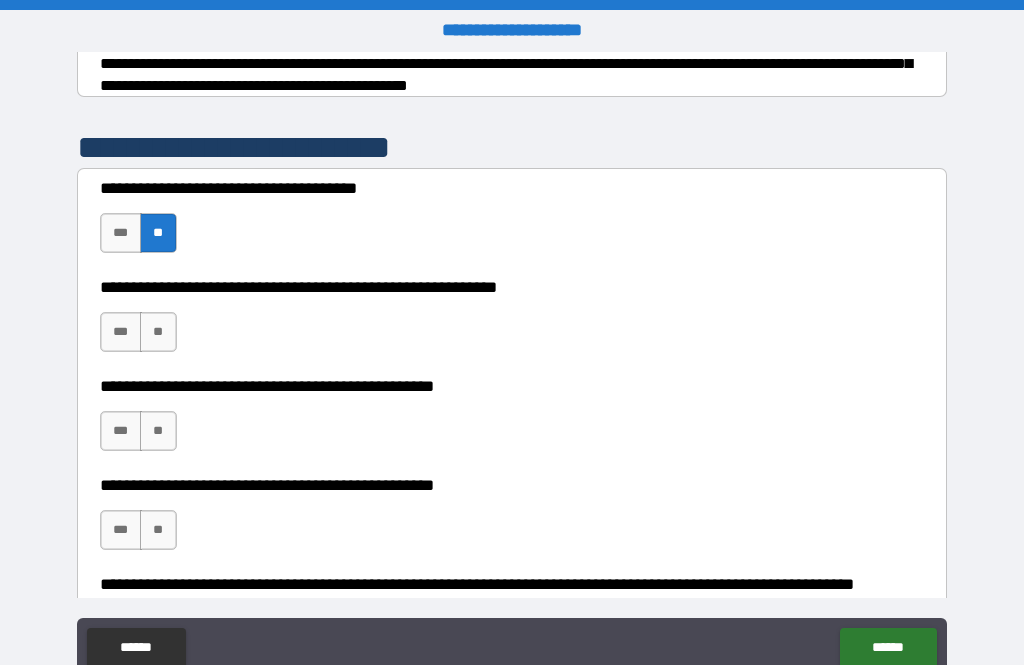 click on "**" at bounding box center (158, 332) 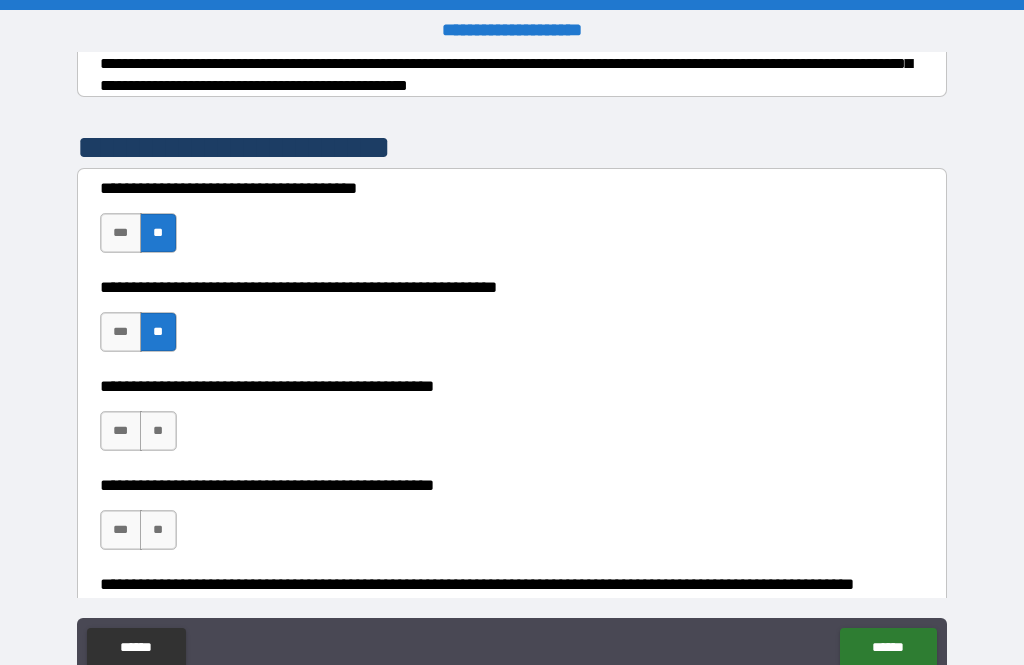 click on "**" at bounding box center (158, 431) 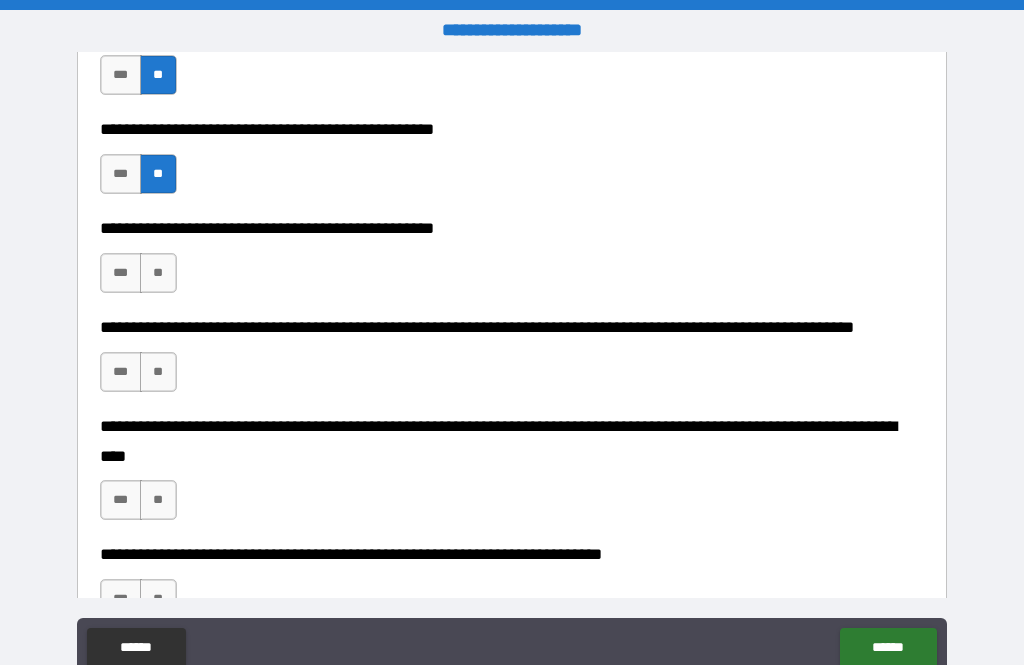 scroll, scrollTop: 612, scrollLeft: 0, axis: vertical 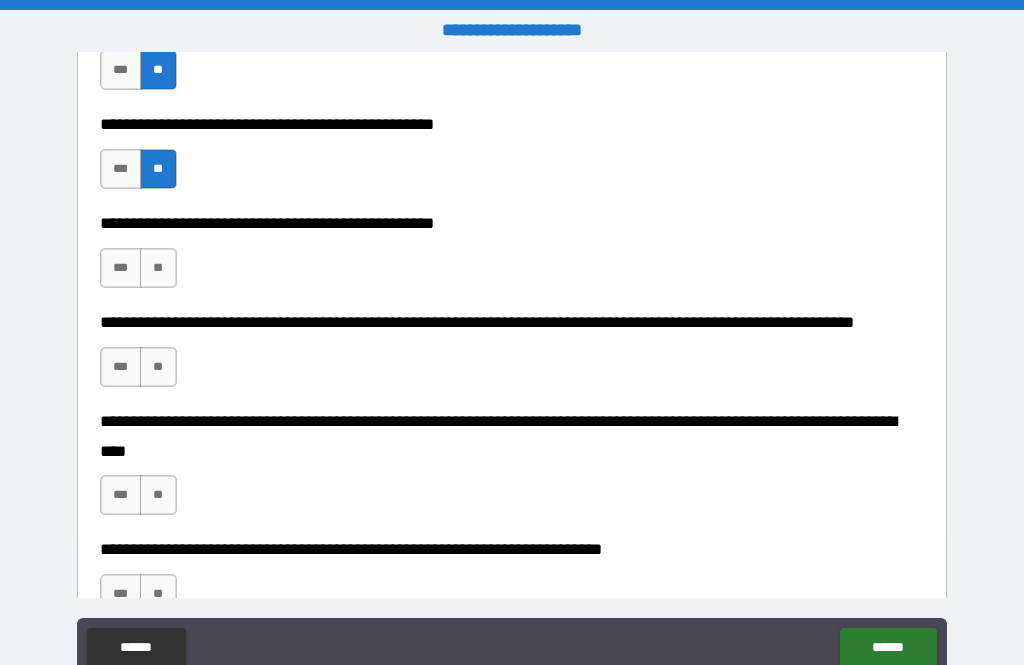 click on "**" at bounding box center (158, 268) 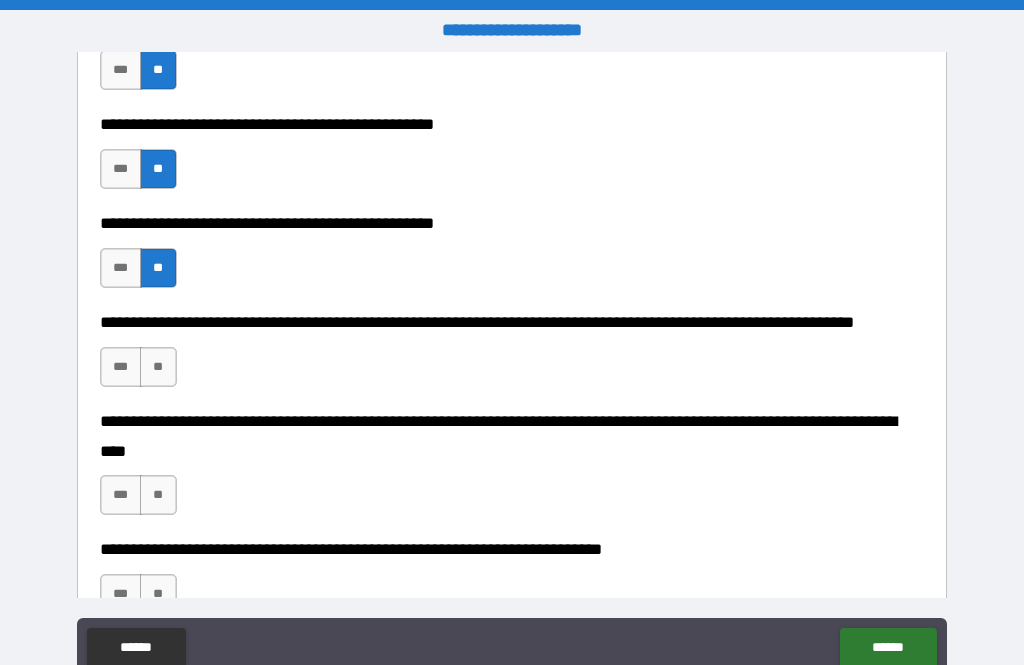 click on "**" at bounding box center (158, 367) 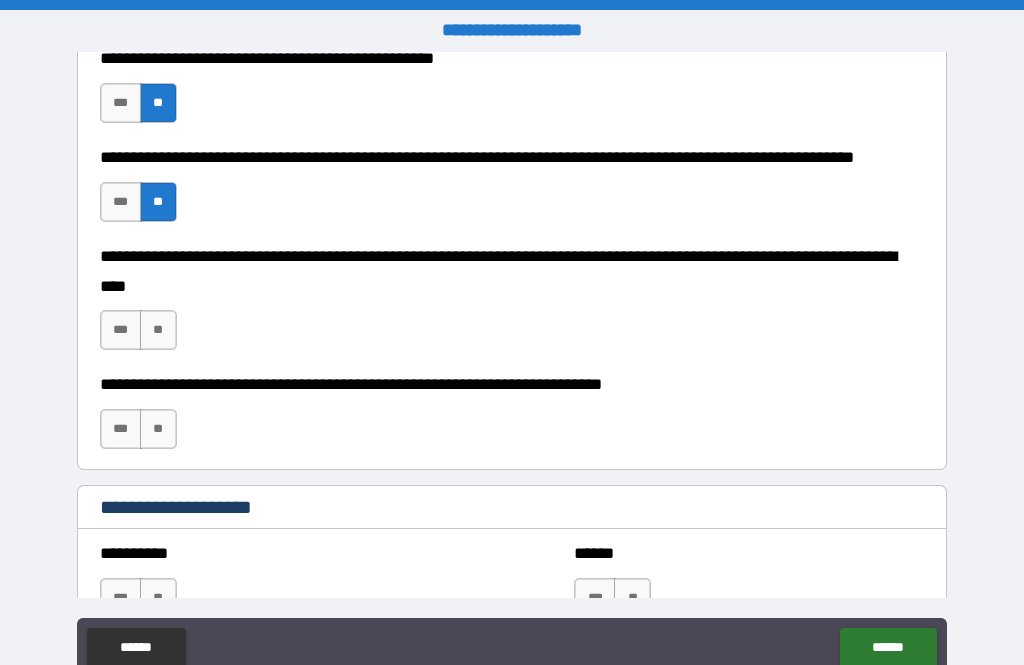 scroll, scrollTop: 780, scrollLeft: 0, axis: vertical 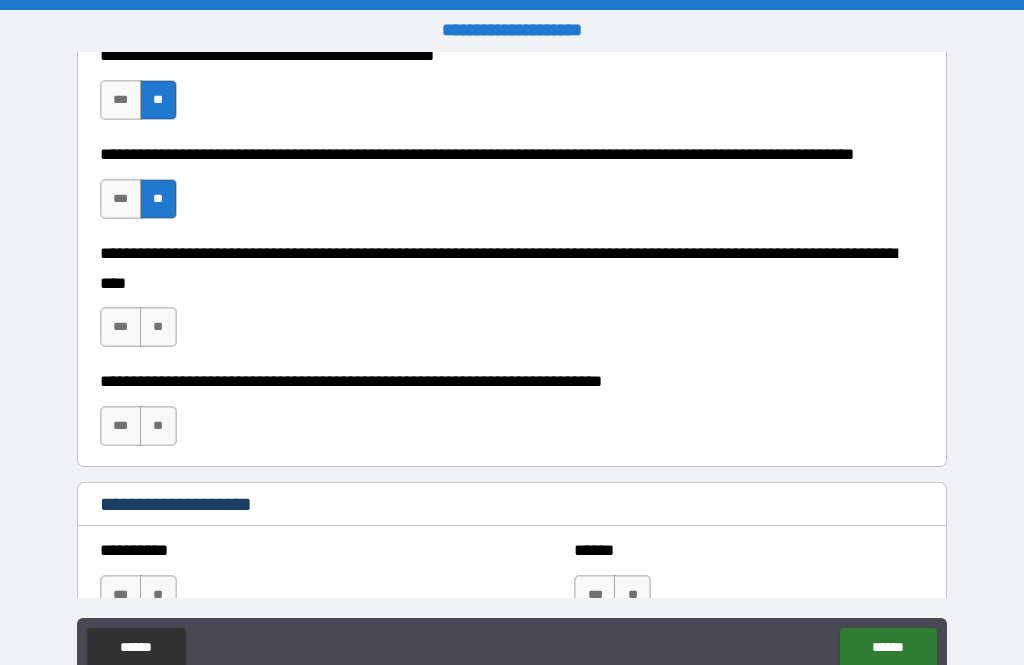 click on "**" at bounding box center (158, 327) 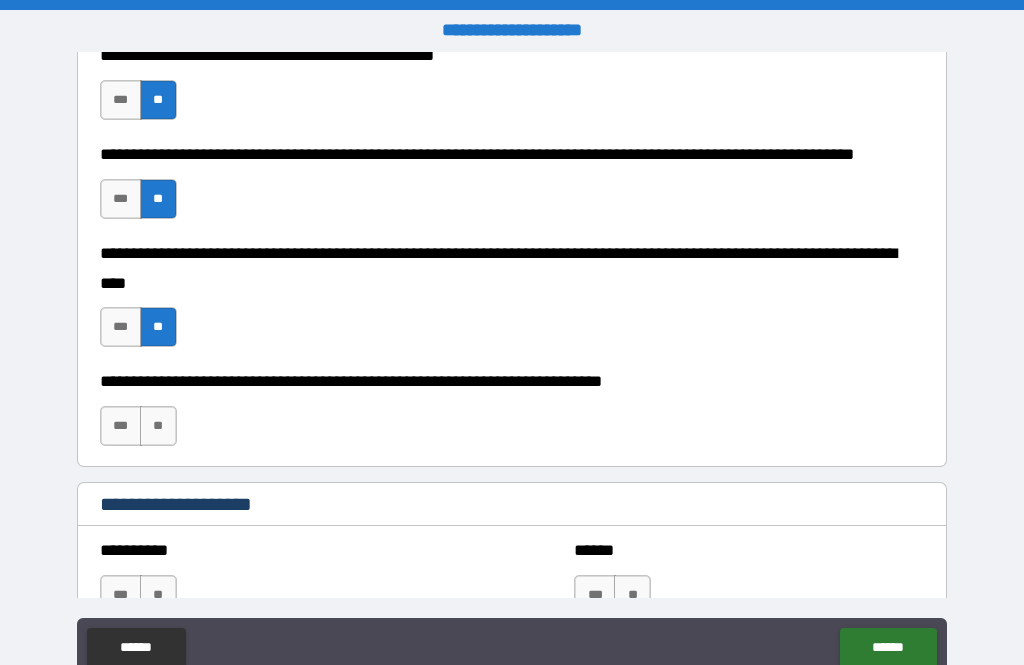 click on "**" at bounding box center [158, 426] 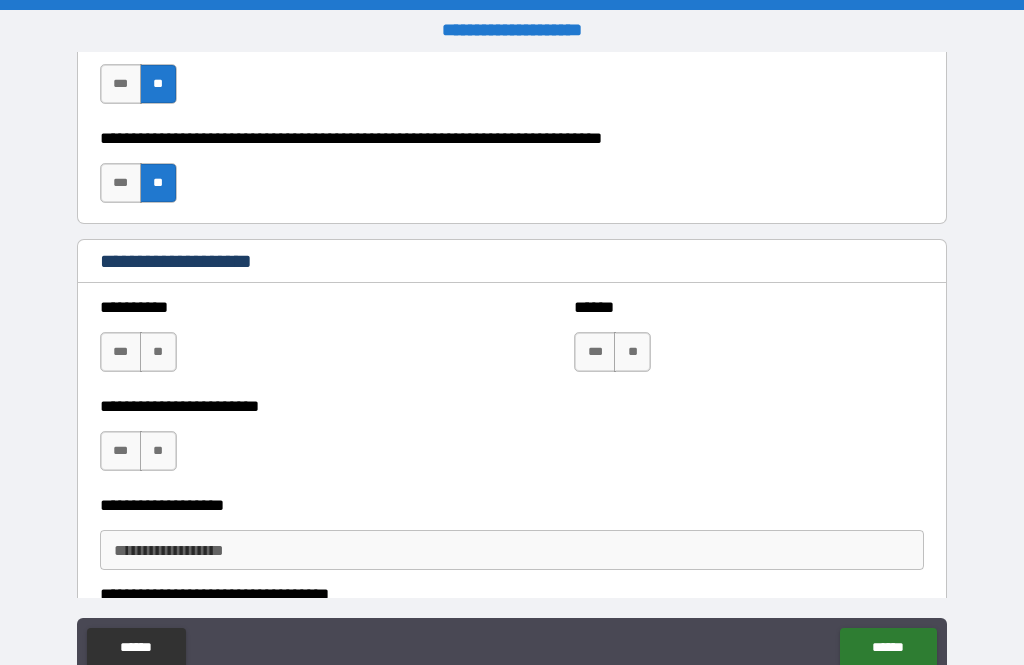 scroll, scrollTop: 1025, scrollLeft: 0, axis: vertical 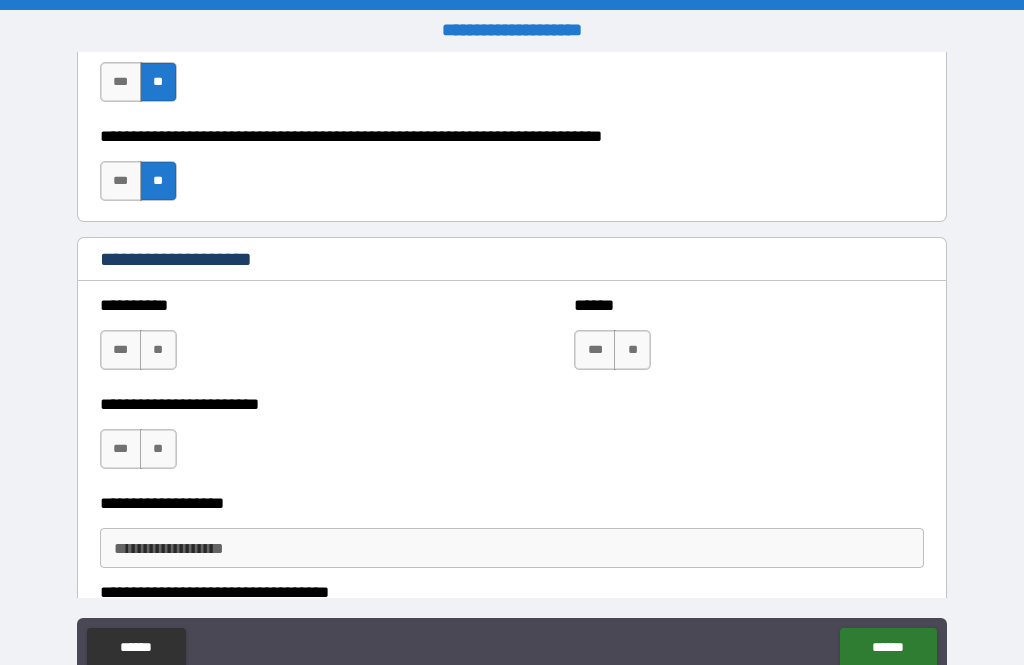 click on "**" at bounding box center (158, 350) 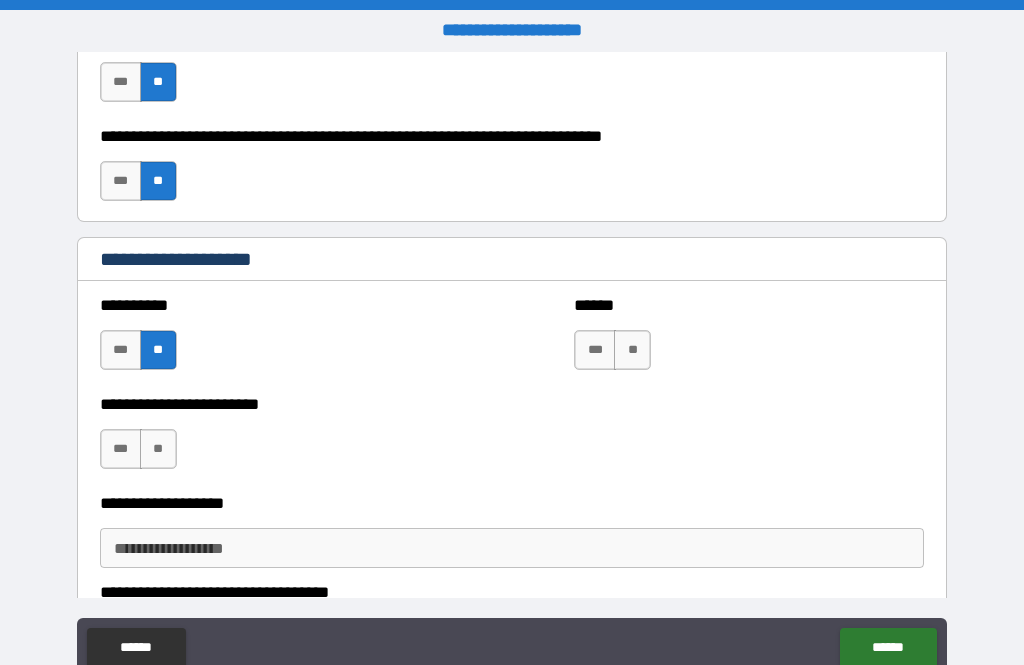 click on "**" at bounding box center [158, 449] 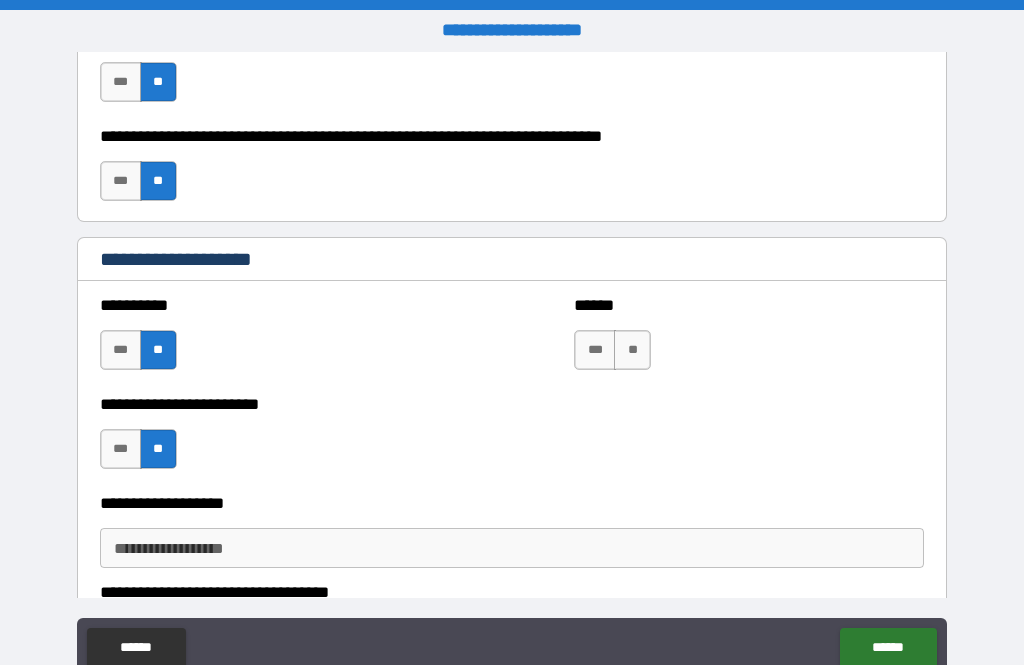 click on "**" at bounding box center [632, 350] 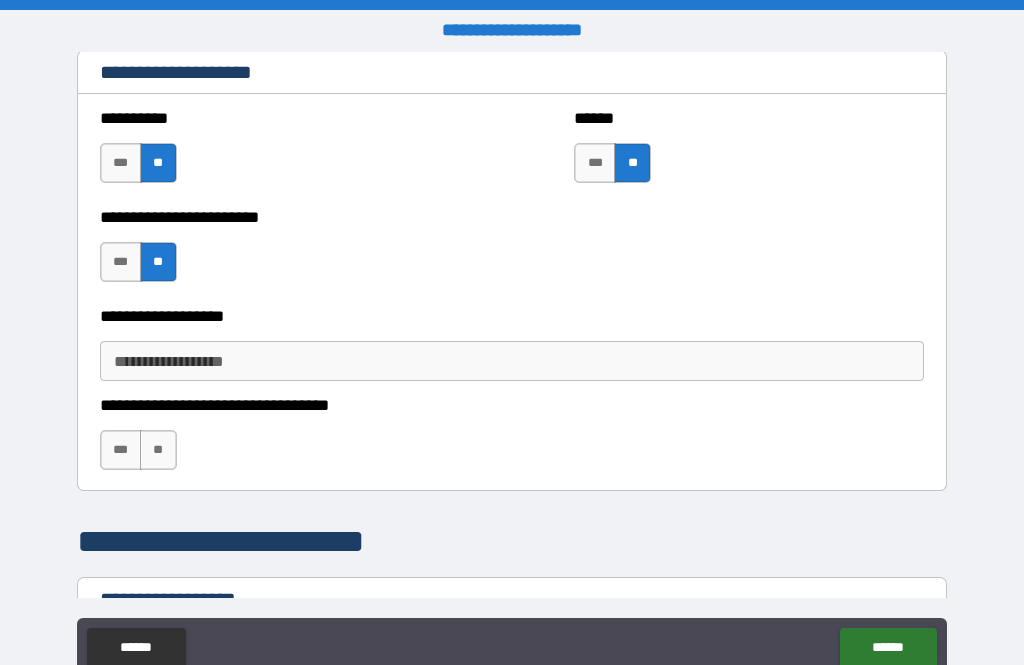 scroll, scrollTop: 1221, scrollLeft: 0, axis: vertical 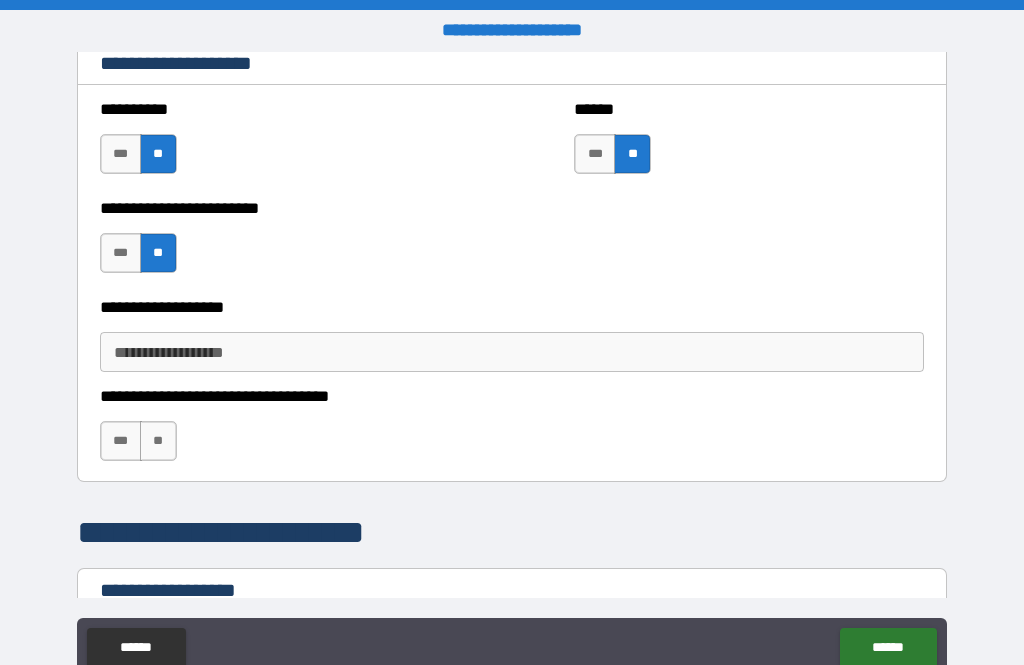 click on "**" at bounding box center [158, 441] 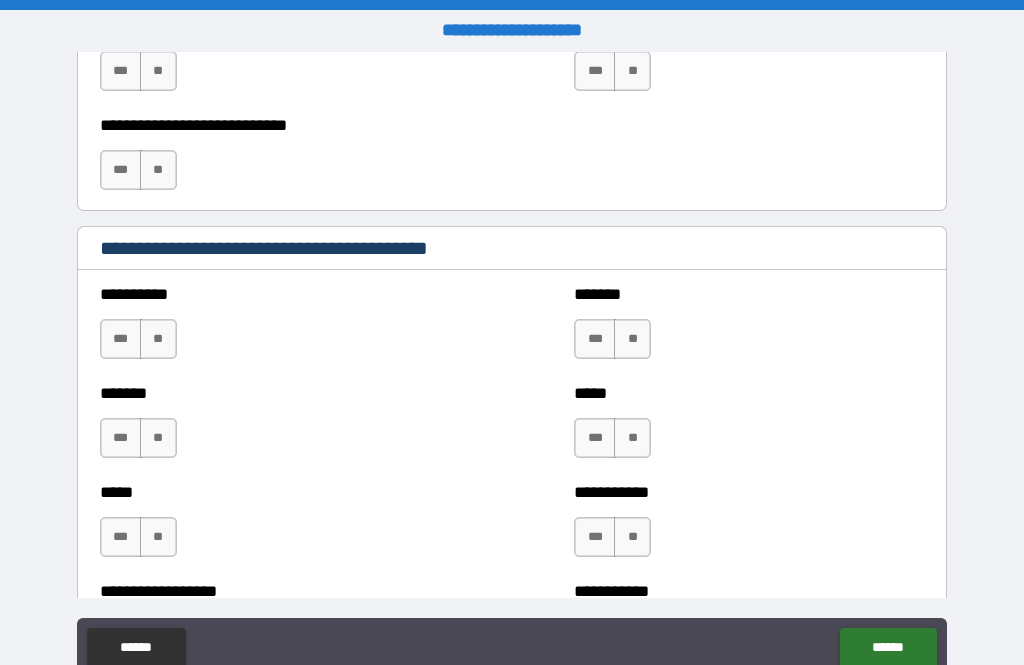 scroll, scrollTop: 1842, scrollLeft: 0, axis: vertical 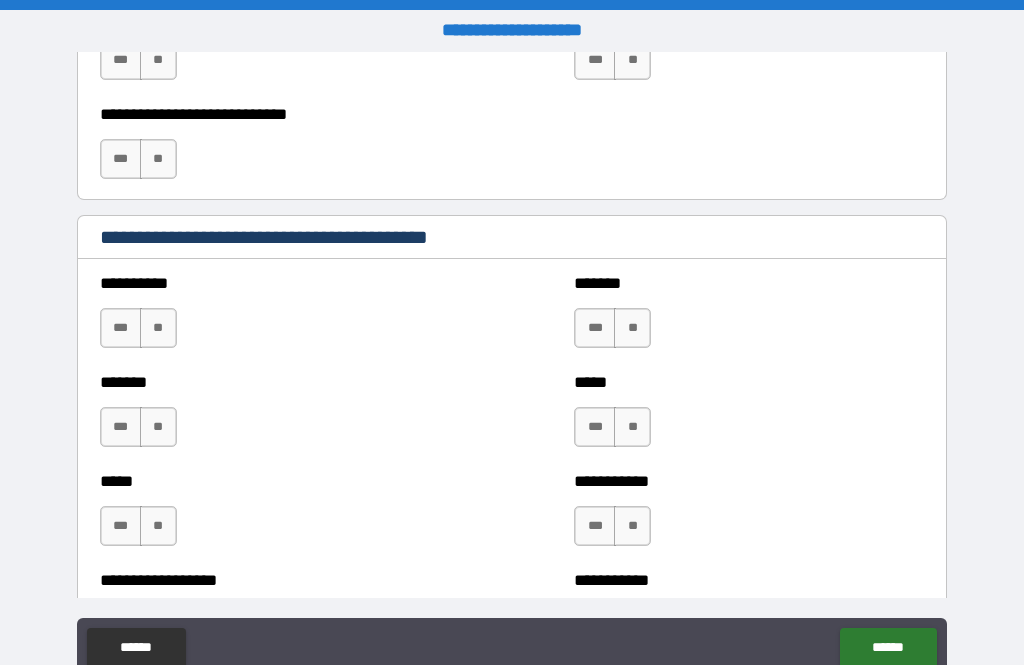 click on "**" at bounding box center [158, 328] 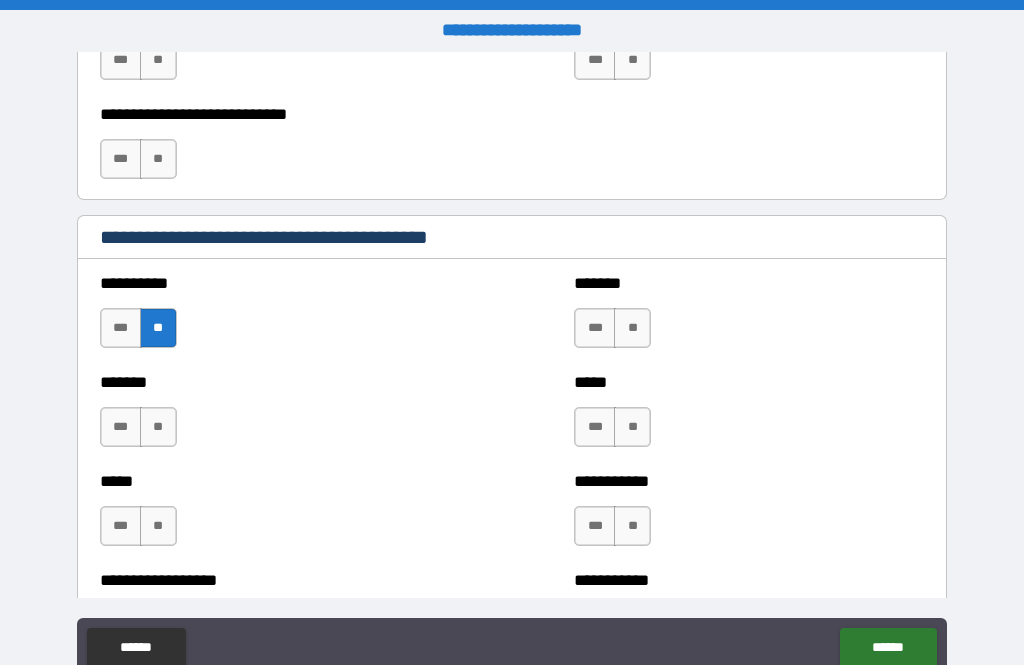 click on "**" at bounding box center [158, 427] 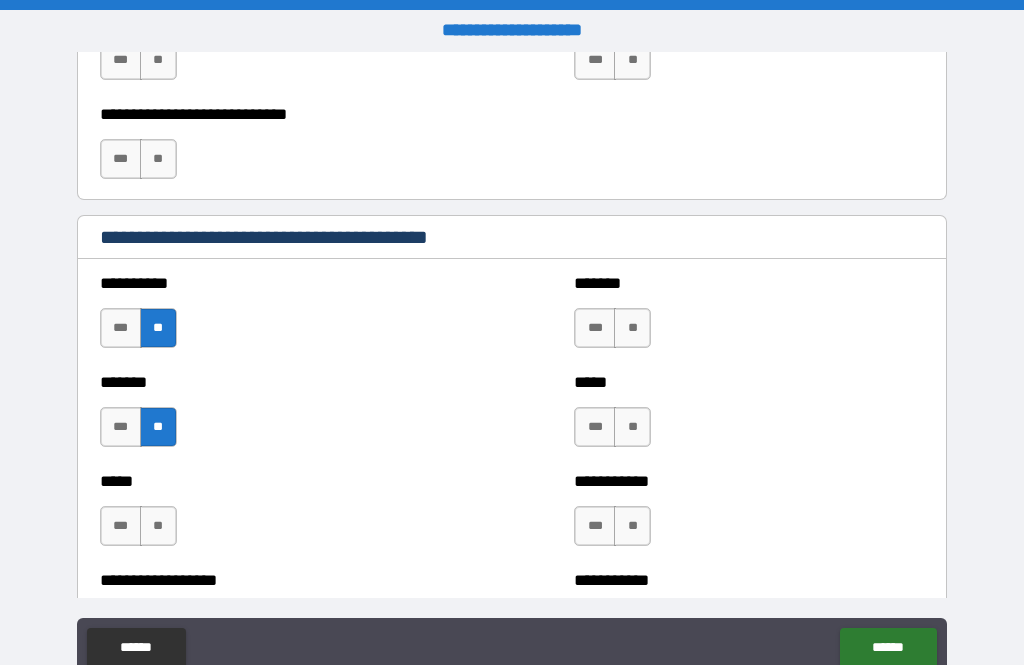 click on "**" at bounding box center (158, 526) 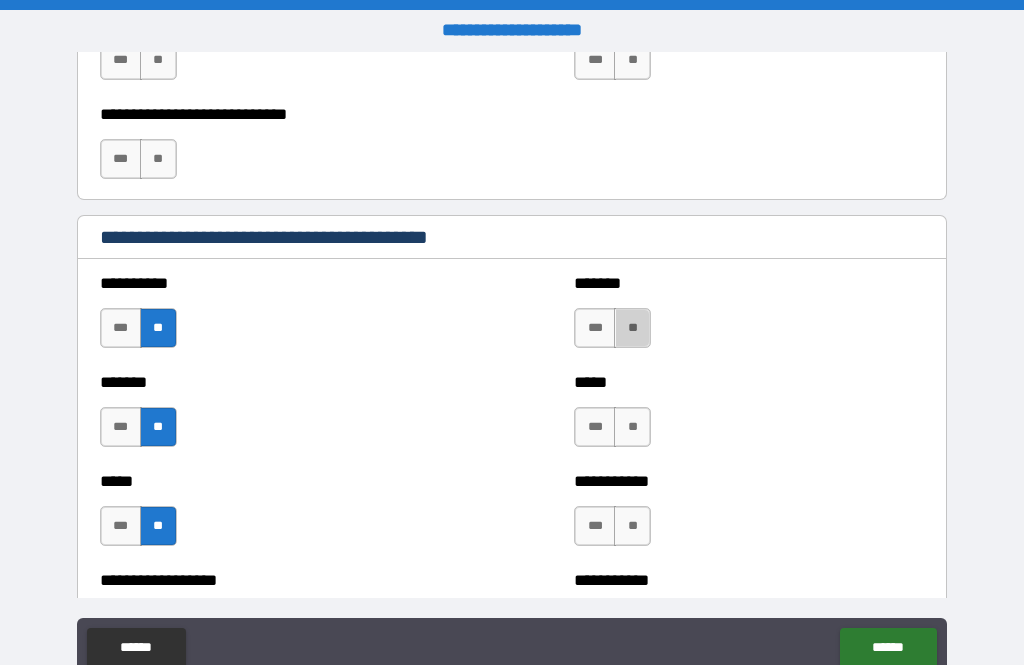 click on "**" at bounding box center (632, 328) 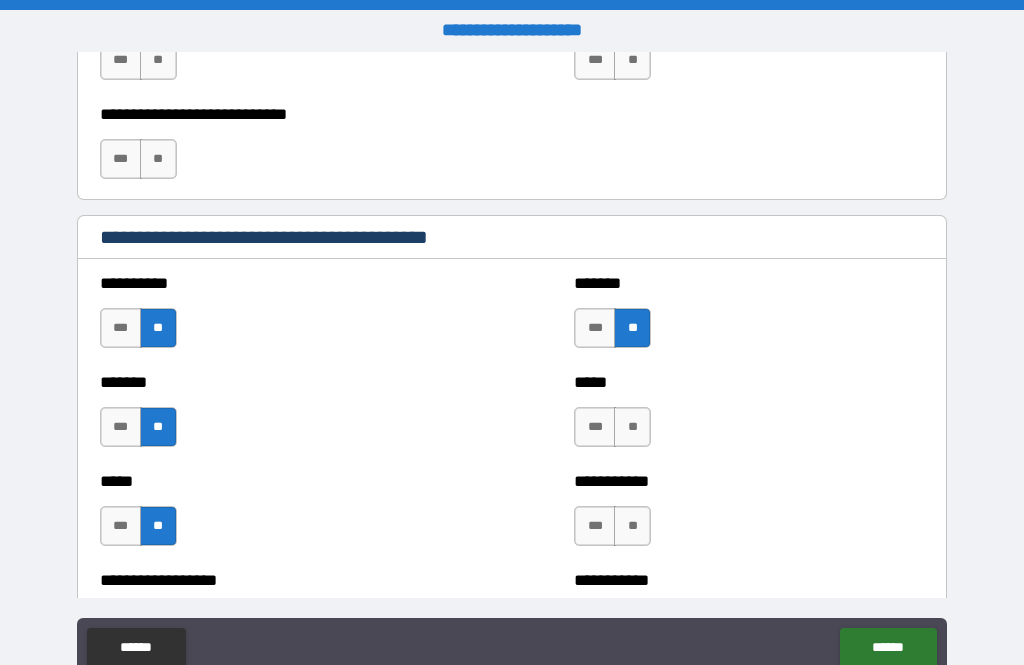 click on "**" at bounding box center (632, 427) 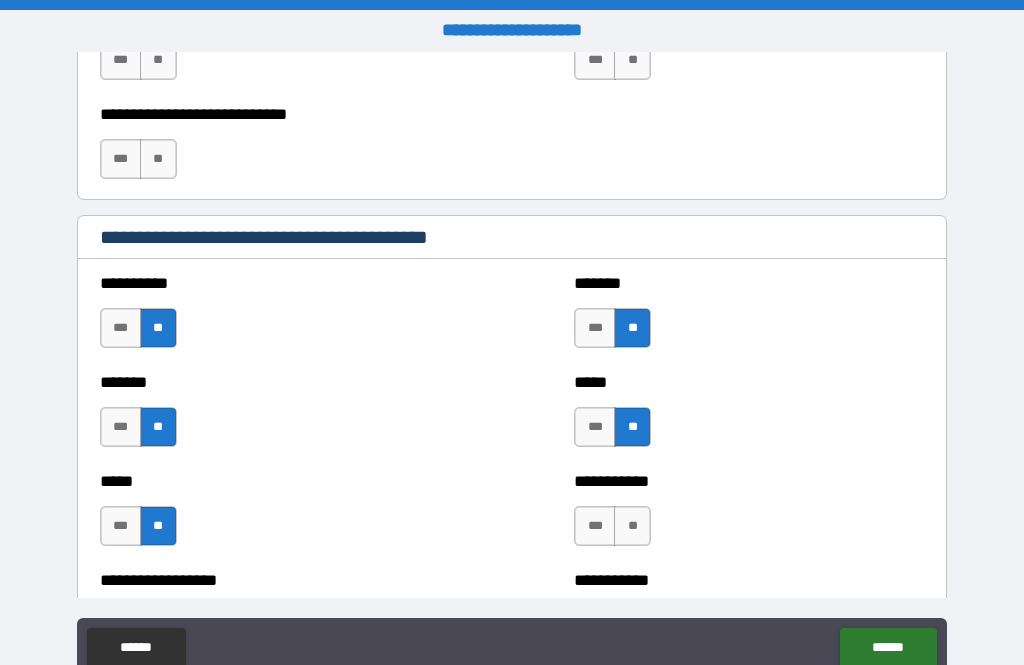 click on "**" at bounding box center (632, 526) 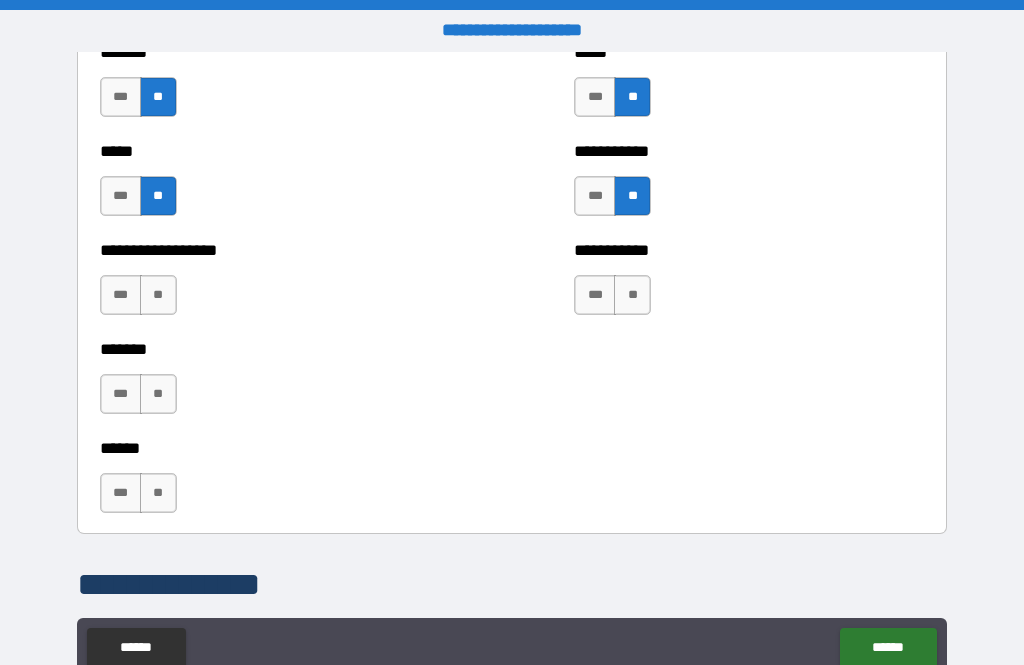 scroll, scrollTop: 2190, scrollLeft: 0, axis: vertical 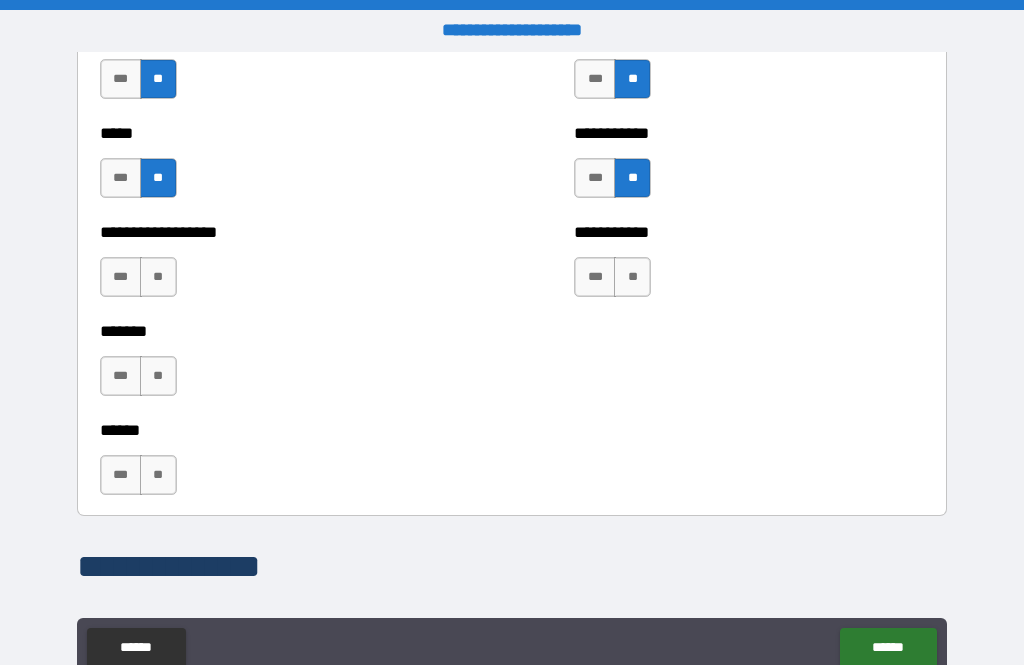 click on "**" at bounding box center [158, 277] 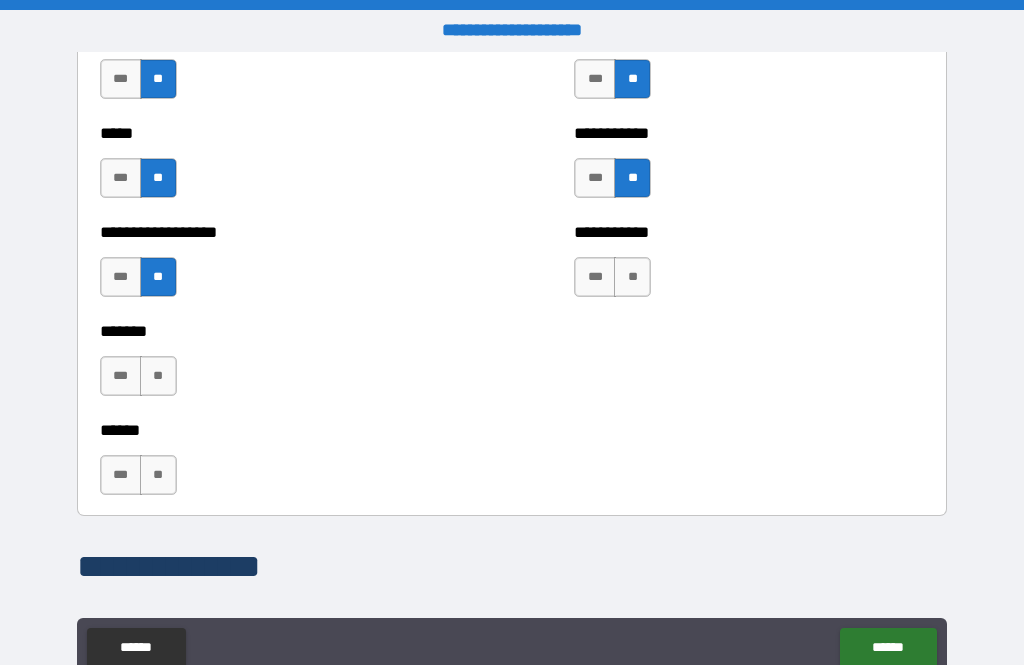 click on "**" at bounding box center (158, 376) 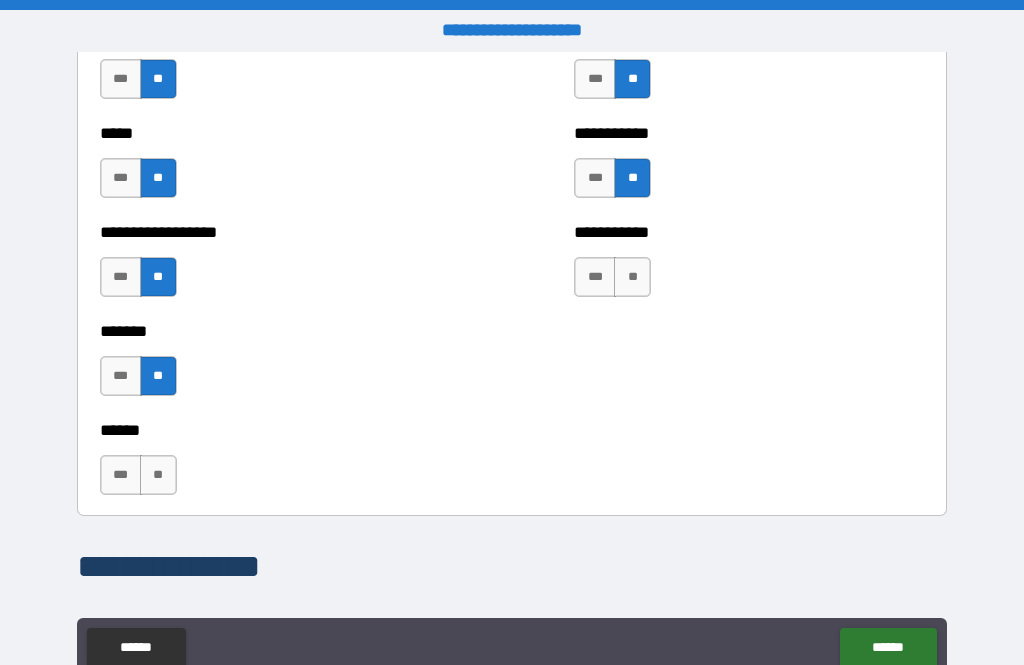 click on "**" at bounding box center (158, 475) 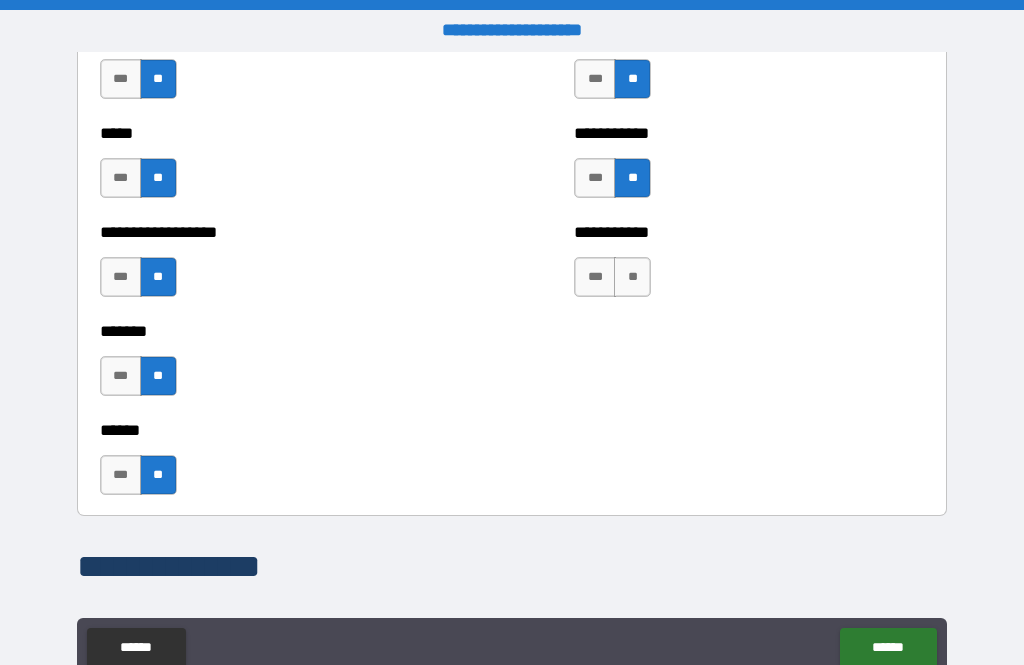 click on "**" at bounding box center (632, 277) 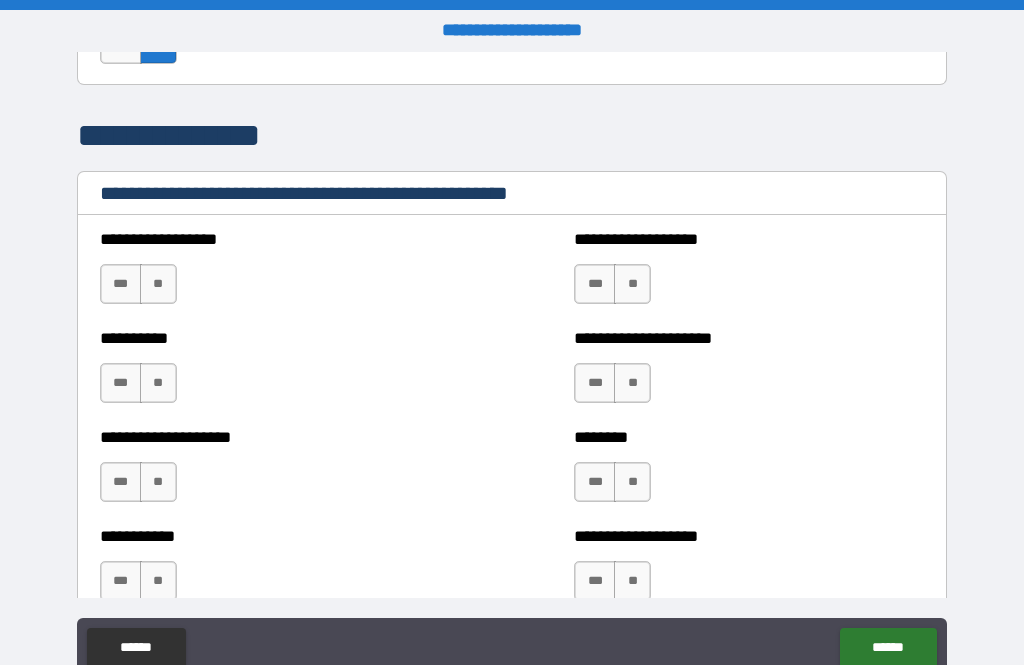scroll, scrollTop: 2623, scrollLeft: 0, axis: vertical 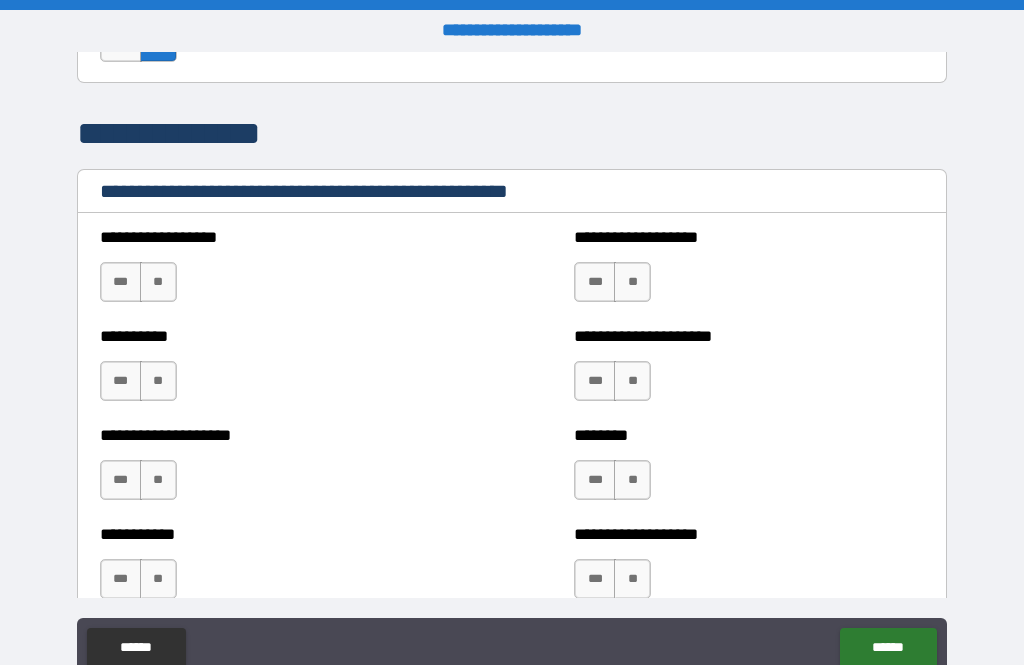 click on "**" at bounding box center (158, 282) 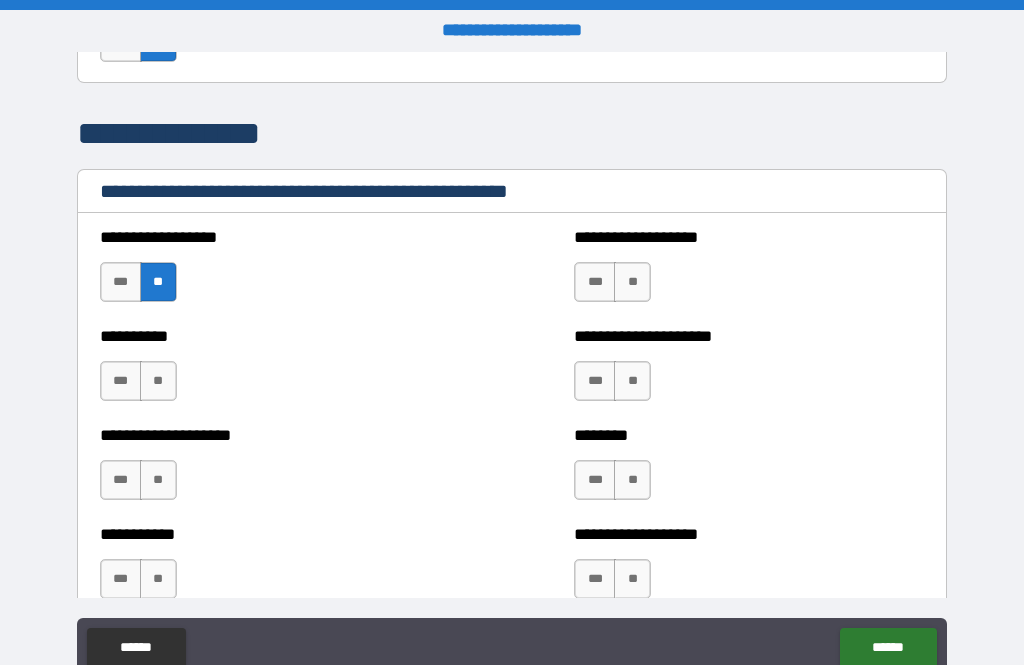 click on "**" at bounding box center (158, 381) 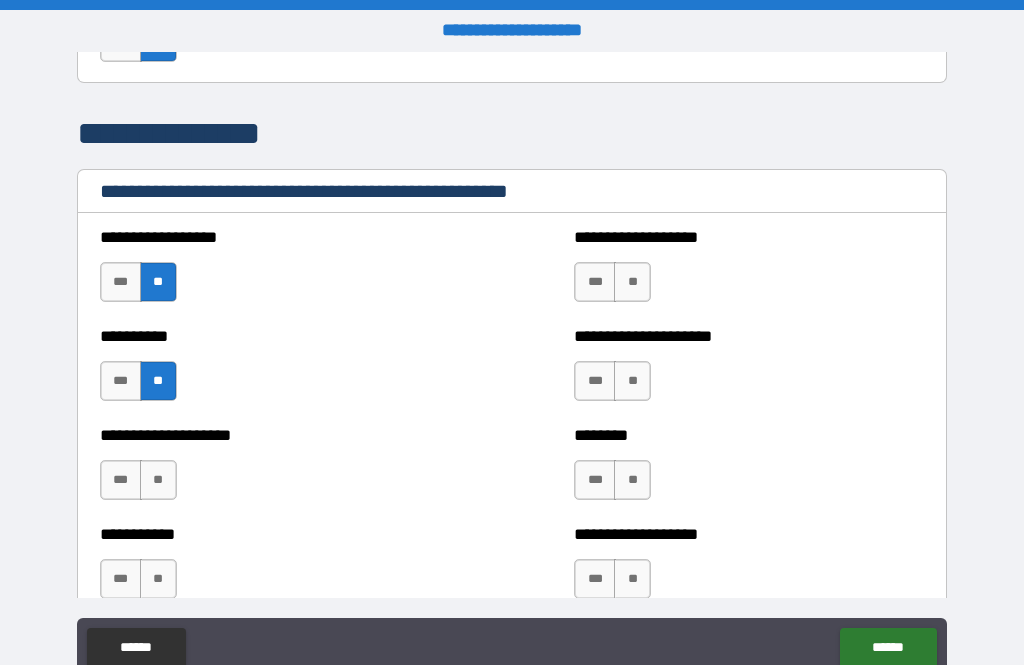 click on "**" at bounding box center [158, 480] 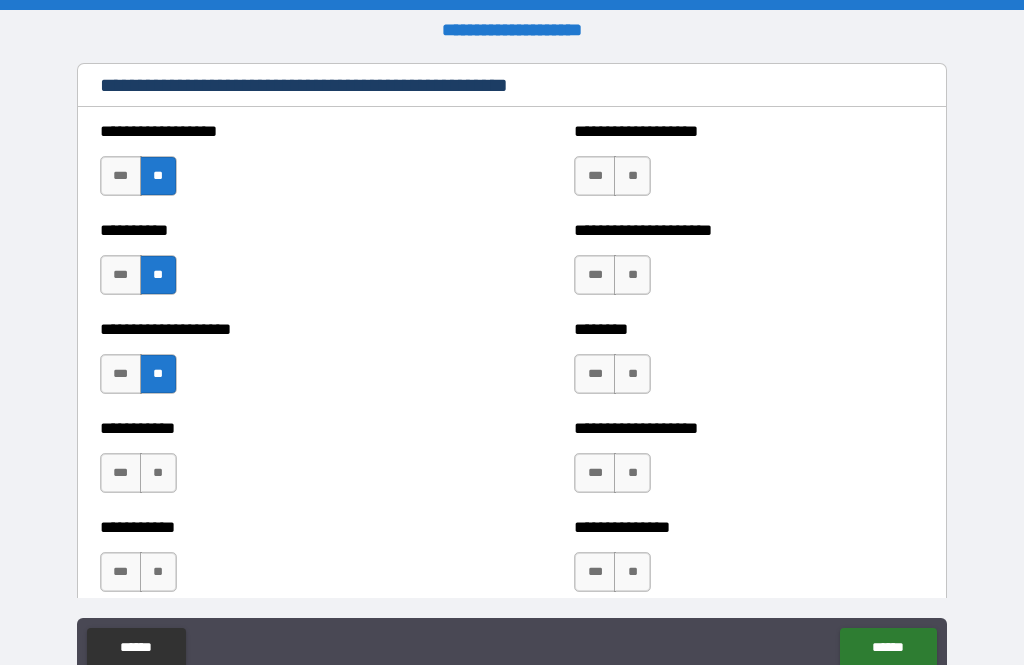 scroll, scrollTop: 2735, scrollLeft: 0, axis: vertical 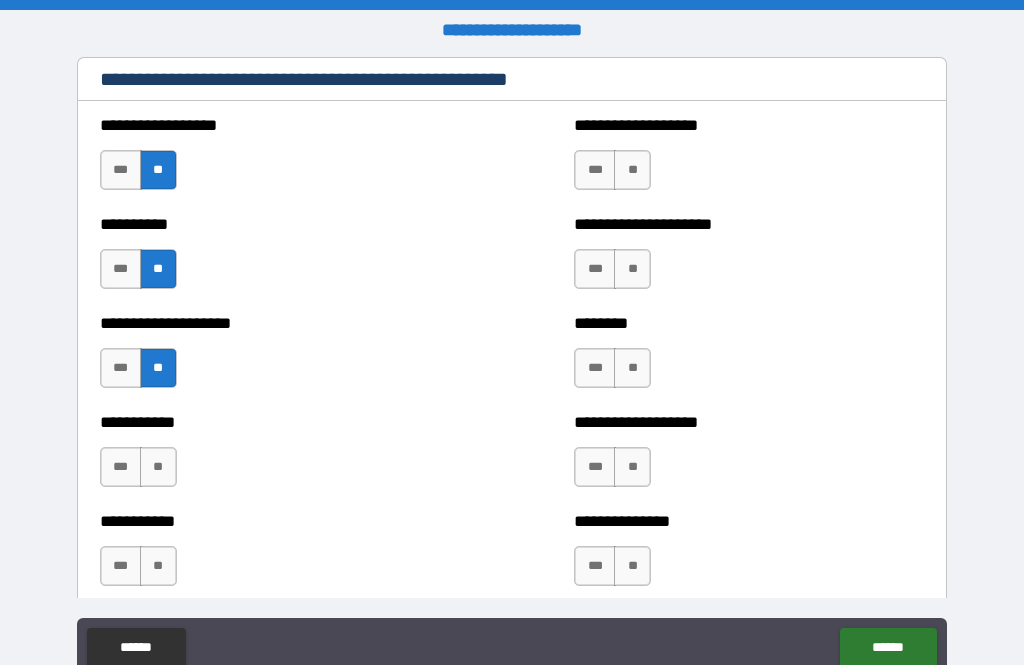 click on "**" at bounding box center (632, 170) 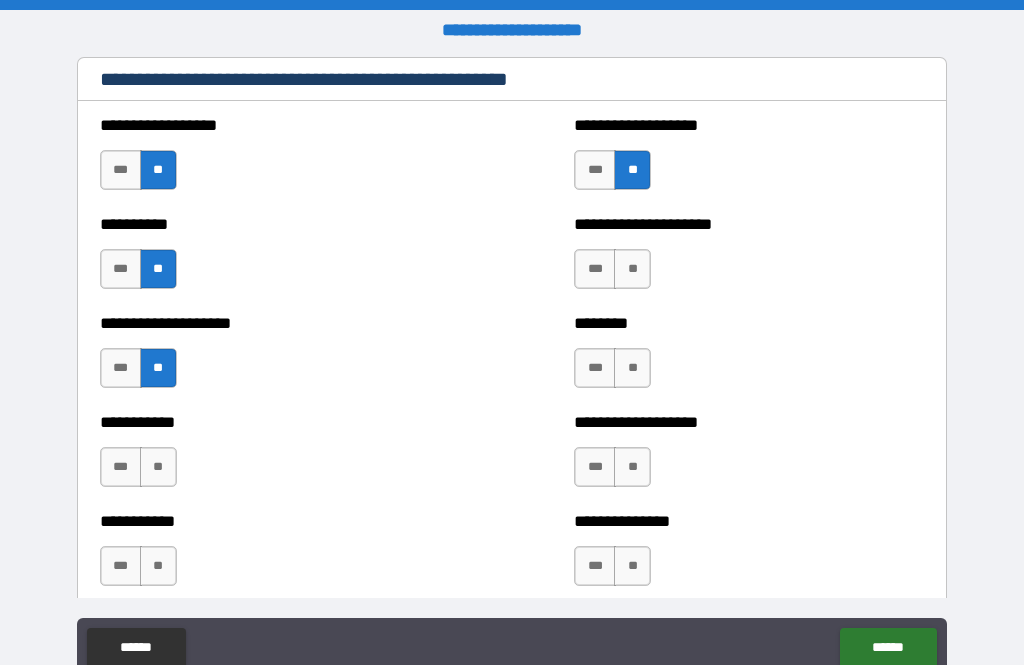 click on "**" at bounding box center (632, 269) 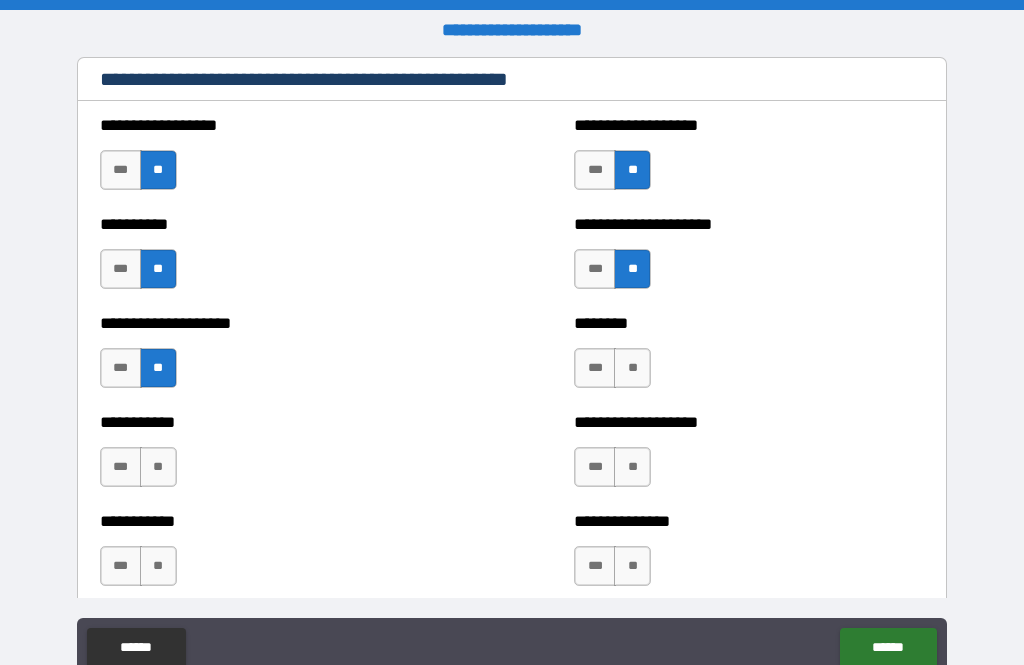 click on "**" at bounding box center (632, 368) 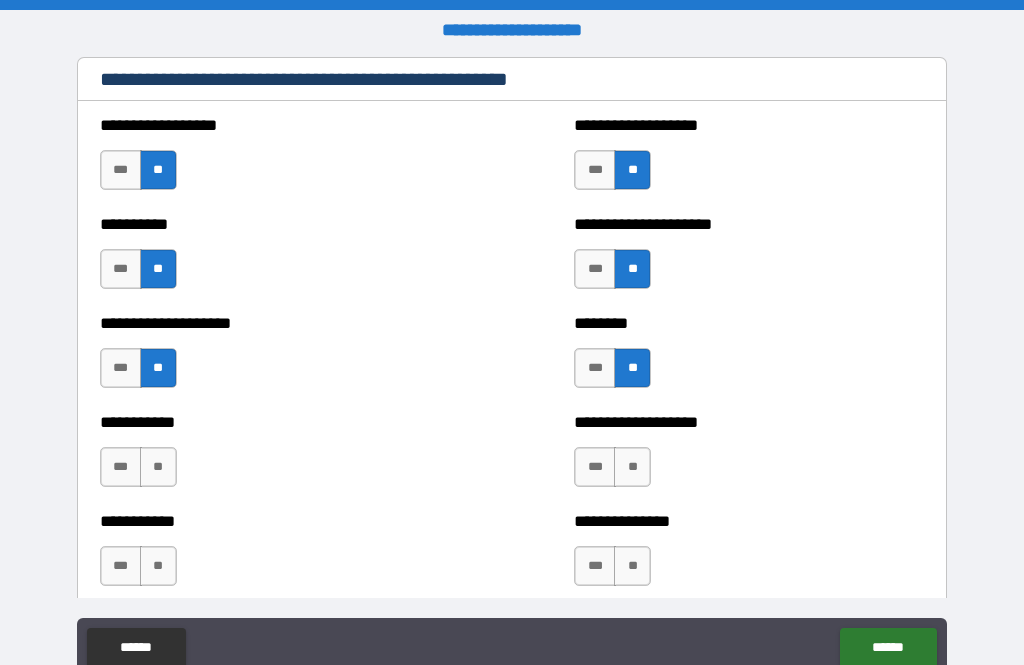click on "***" at bounding box center [595, 467] 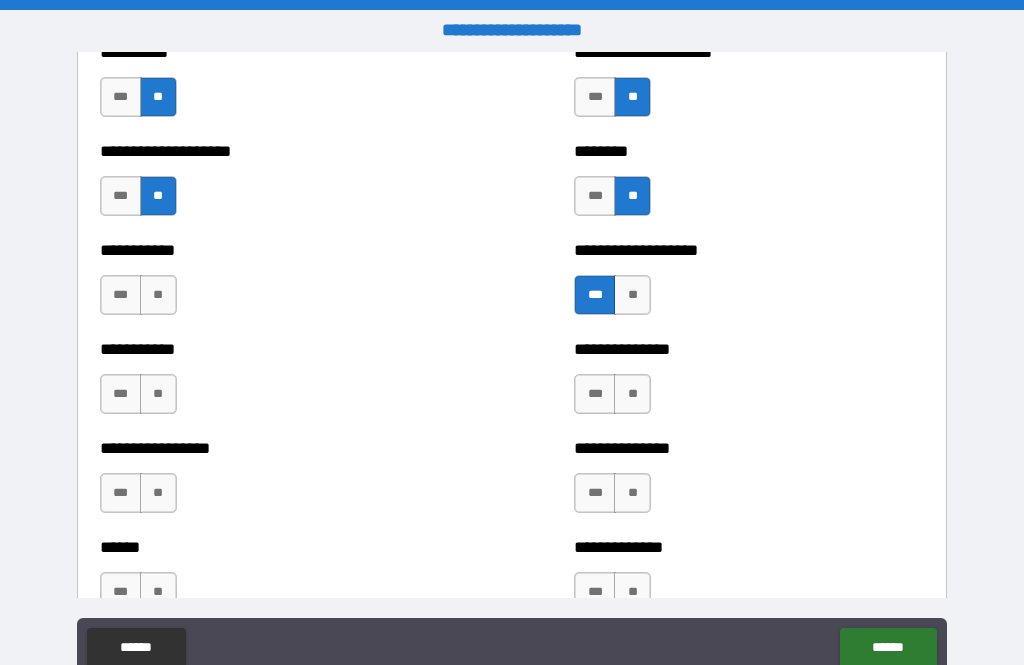 scroll, scrollTop: 2909, scrollLeft: 0, axis: vertical 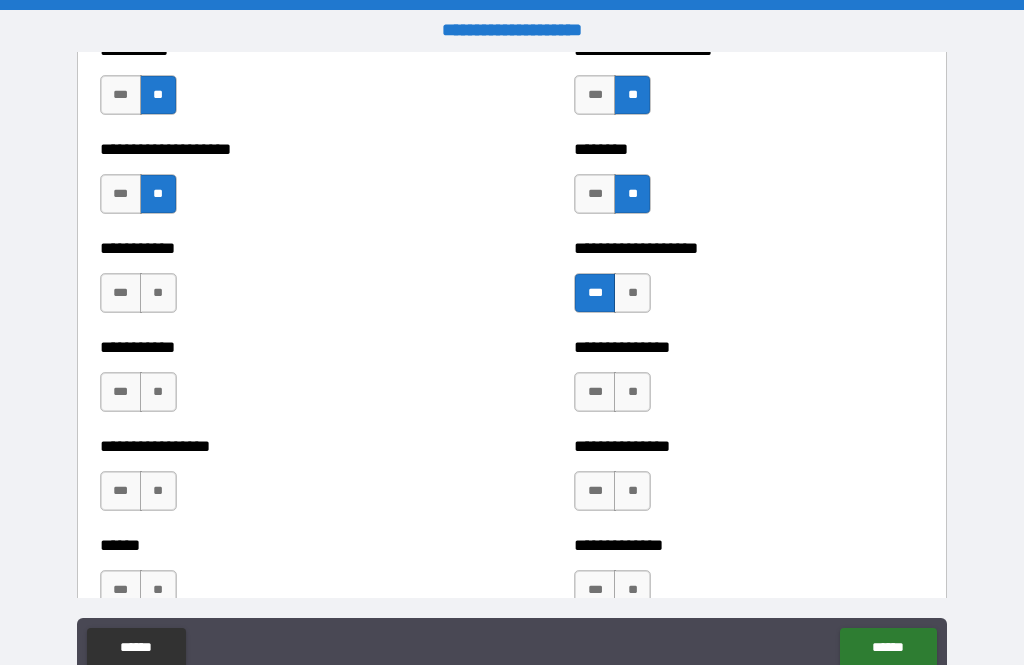 click on "**" at bounding box center (632, 293) 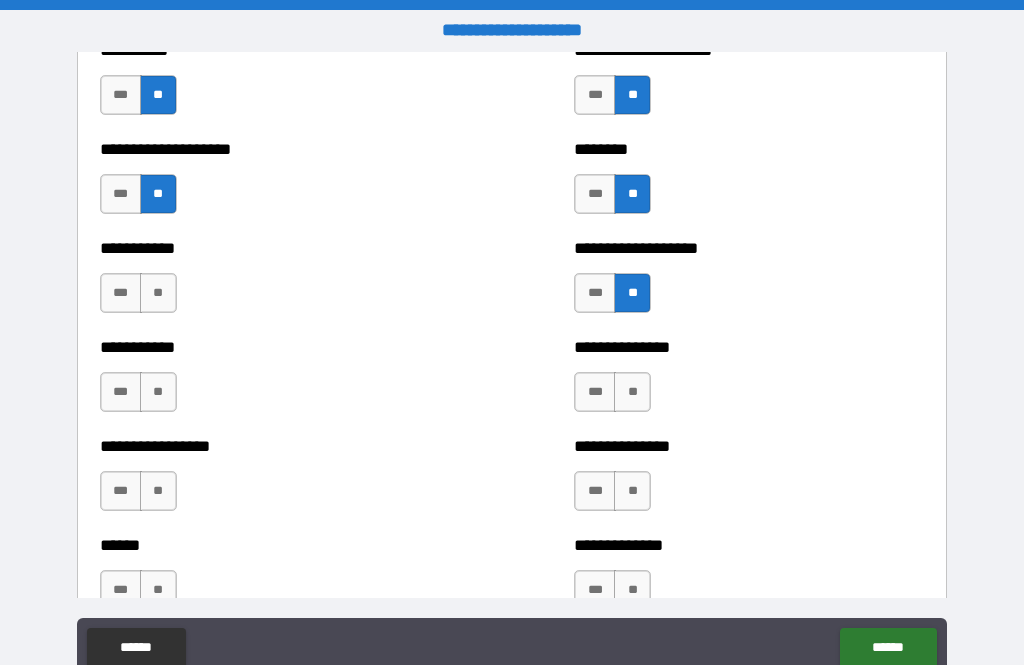click on "**" at bounding box center (632, 392) 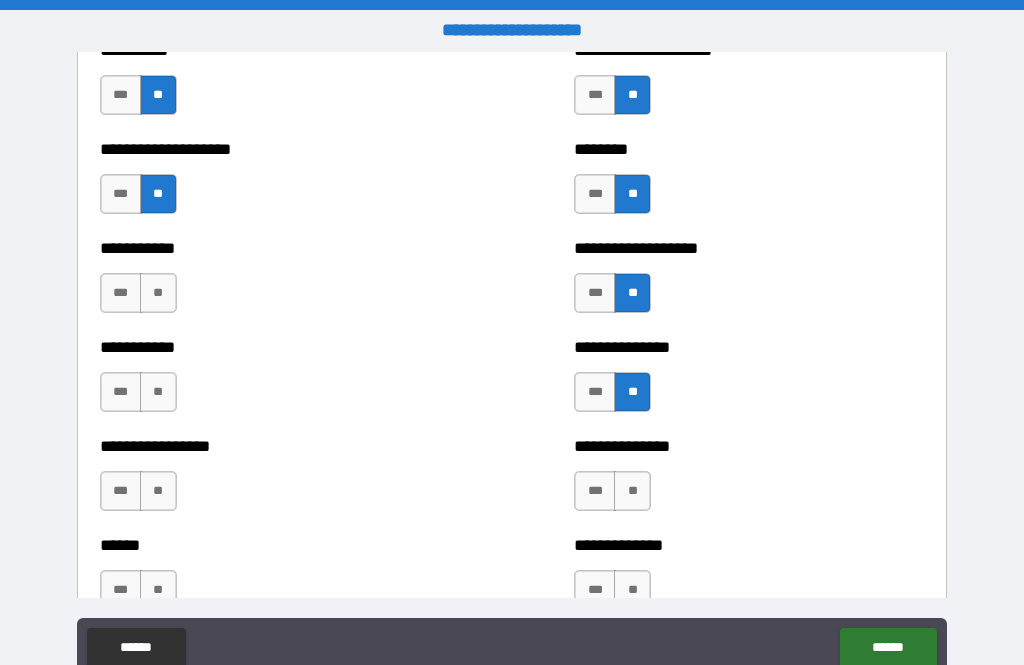 click on "**" at bounding box center (158, 293) 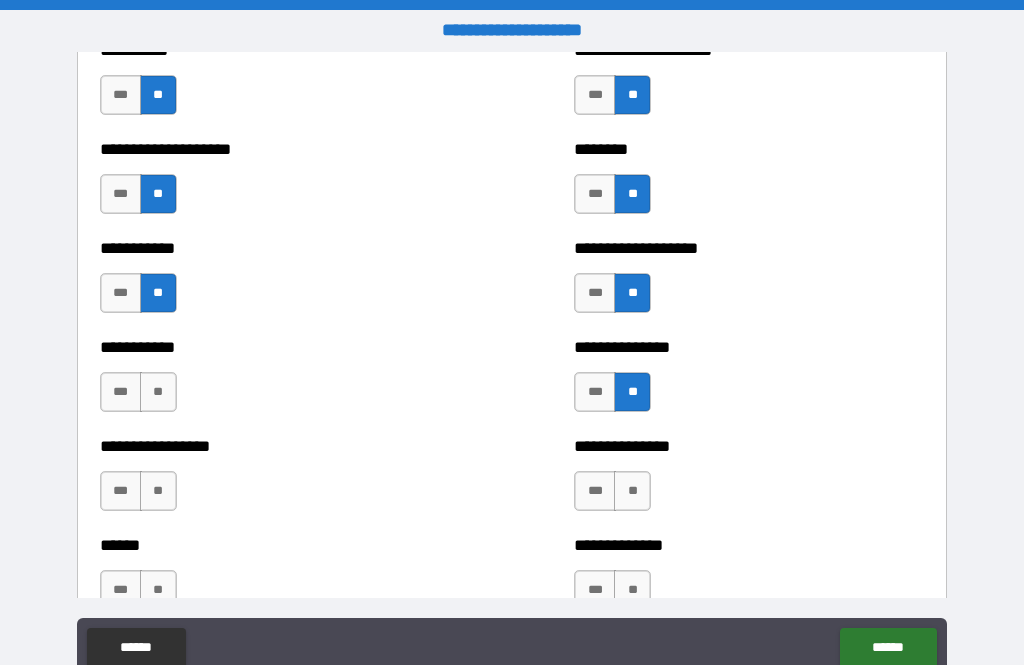 click on "**" at bounding box center (158, 392) 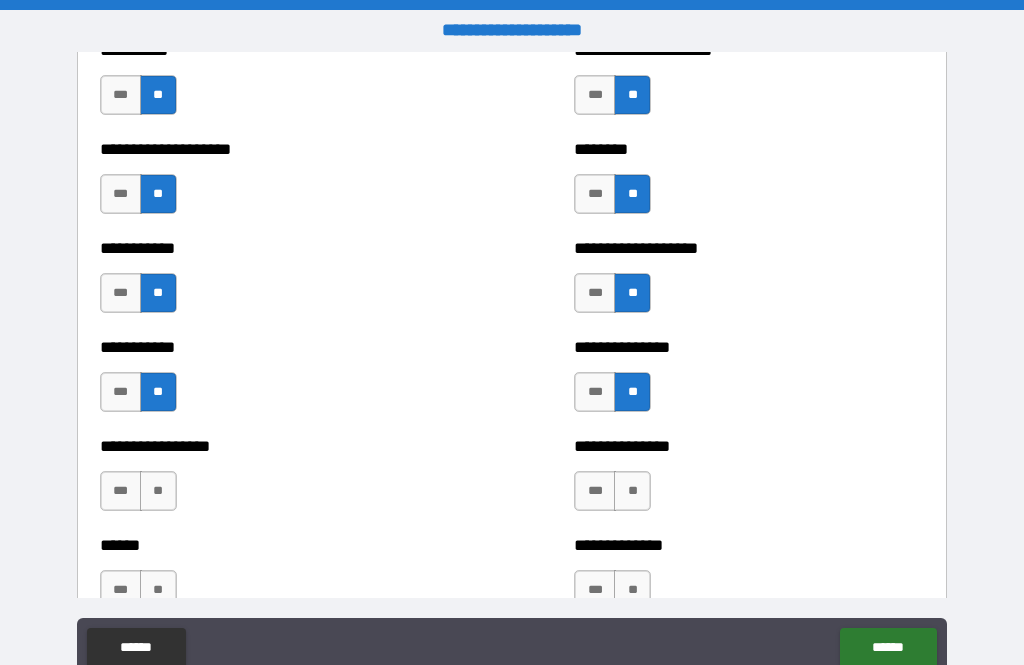 click on "**" at bounding box center (158, 491) 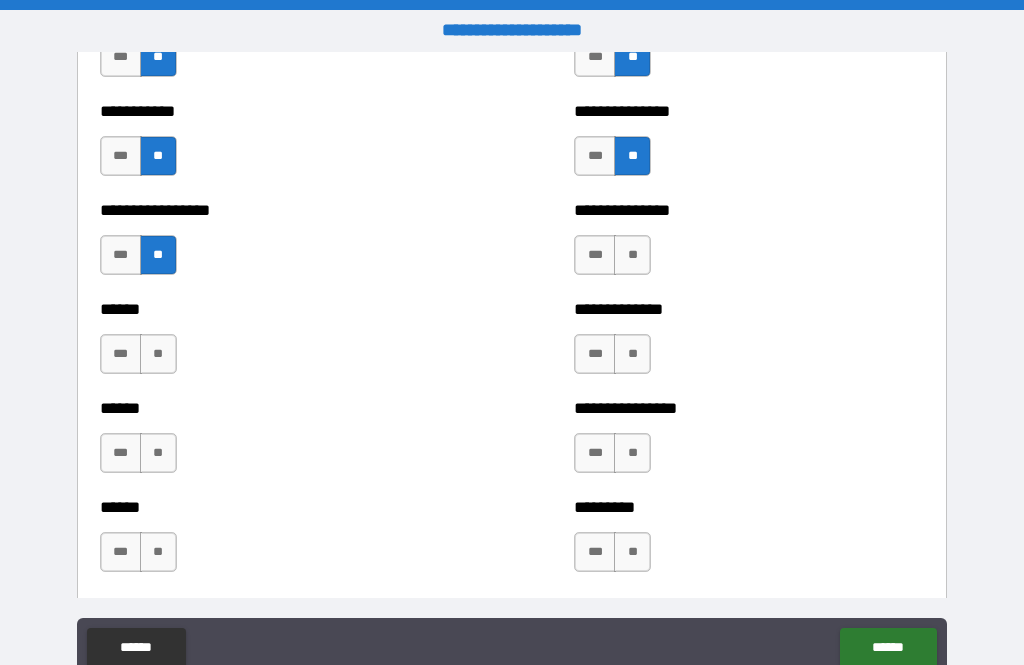 scroll, scrollTop: 3149, scrollLeft: 0, axis: vertical 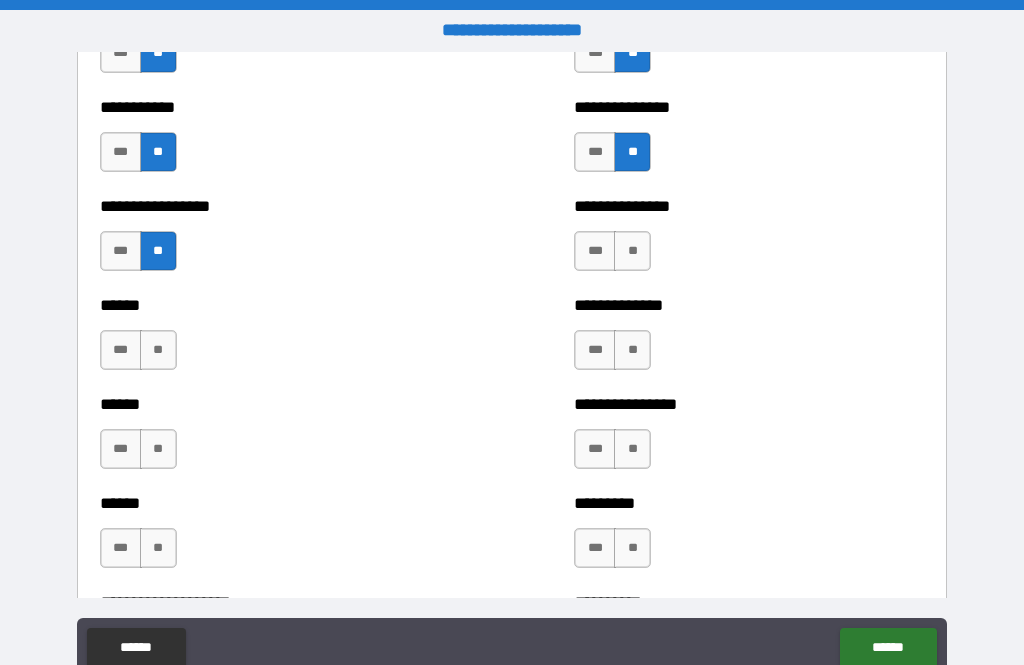 click on "**" at bounding box center [632, 251] 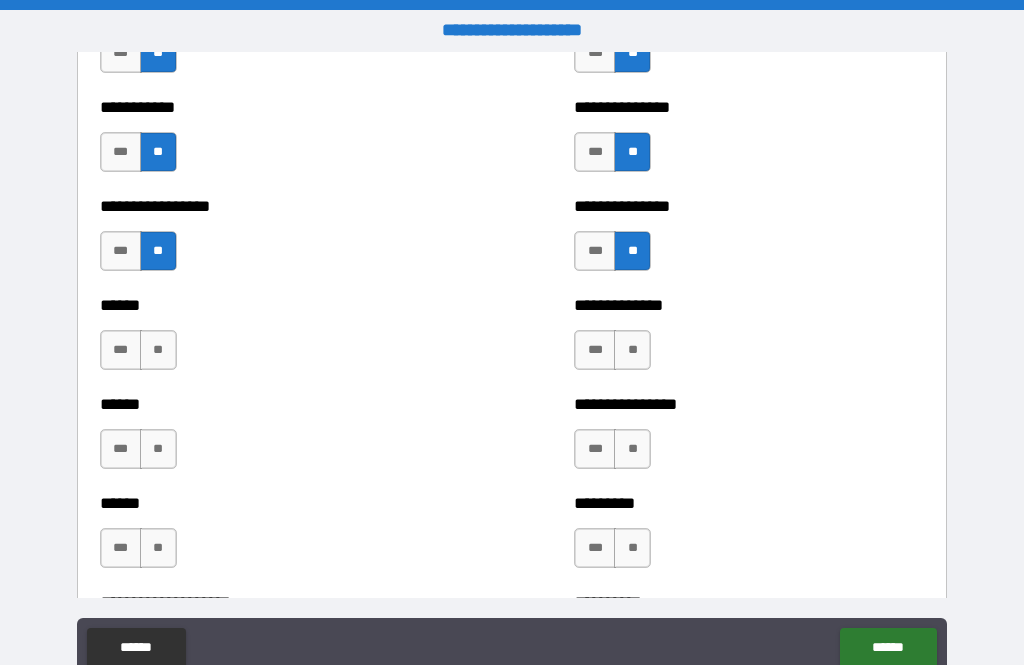 click on "**" at bounding box center (632, 350) 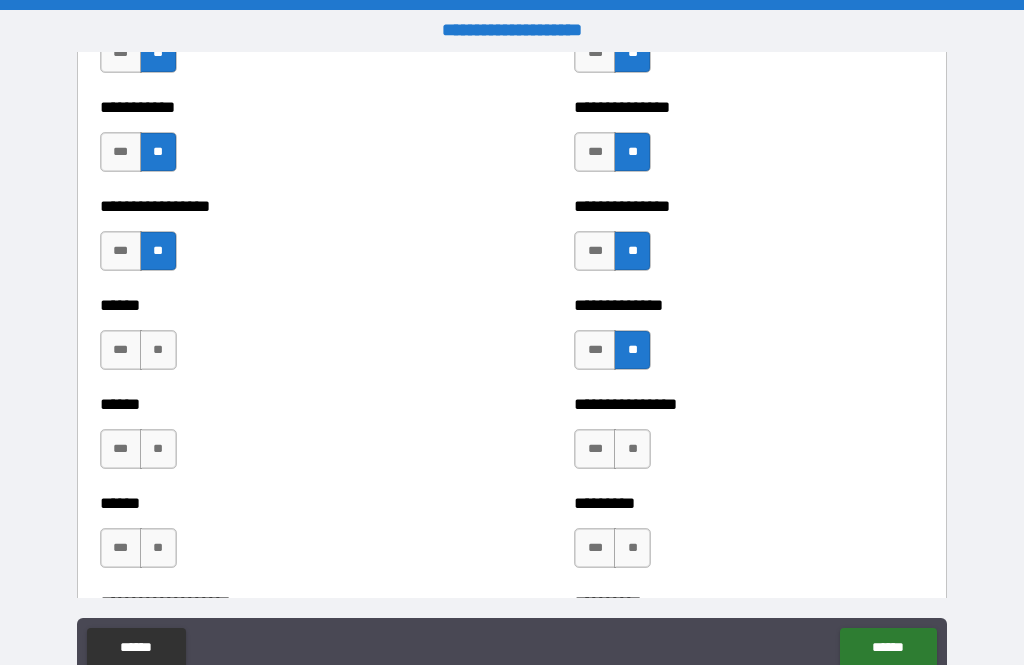 click on "**" at bounding box center (158, 350) 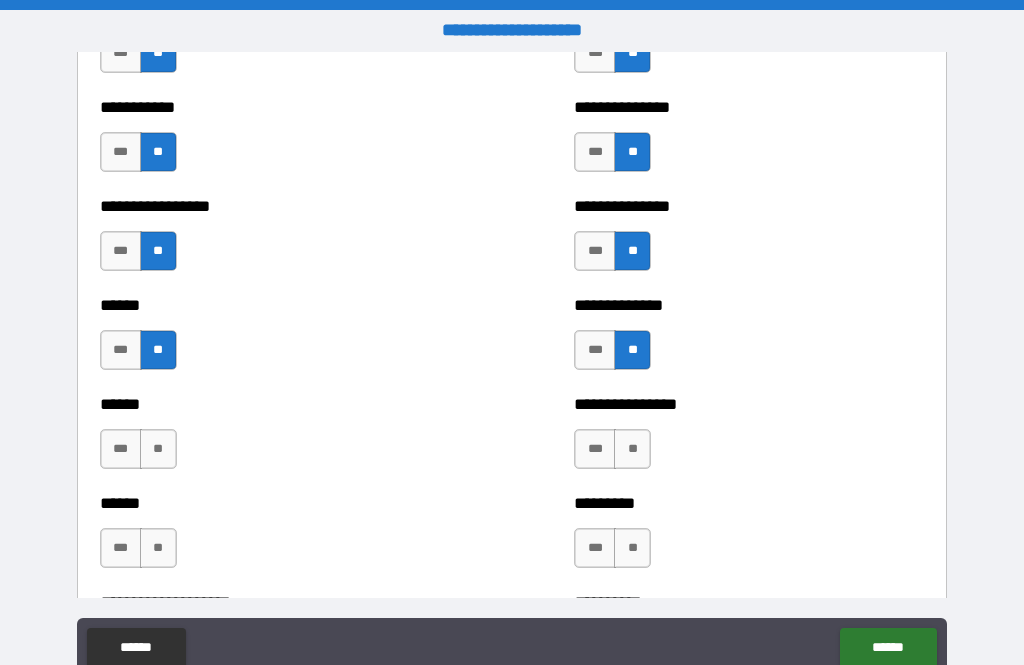click on "**" at bounding box center [158, 449] 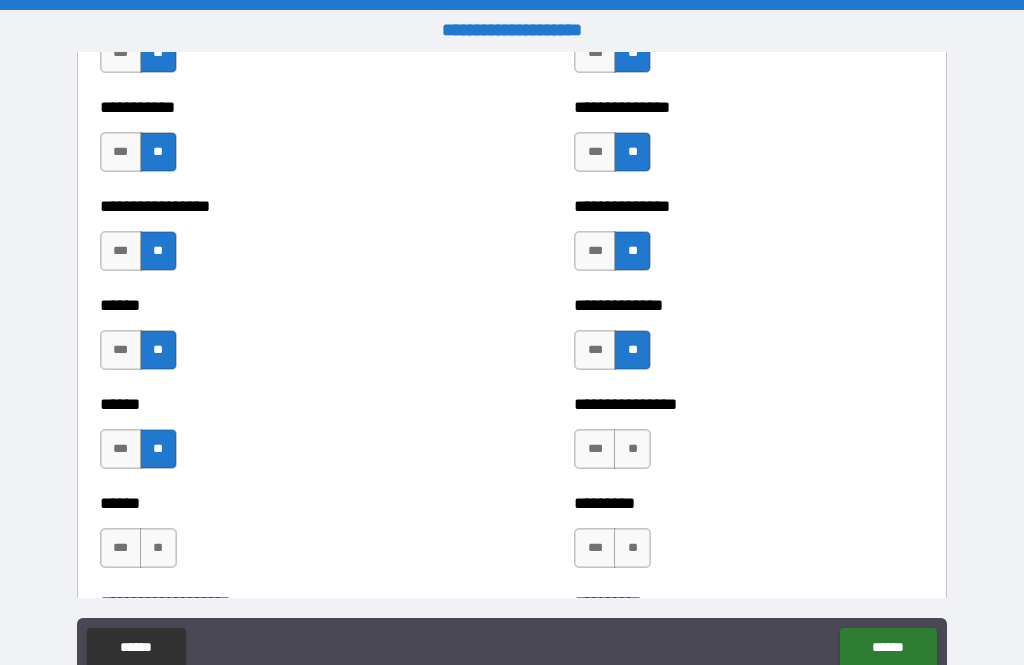 click on "**" at bounding box center [632, 449] 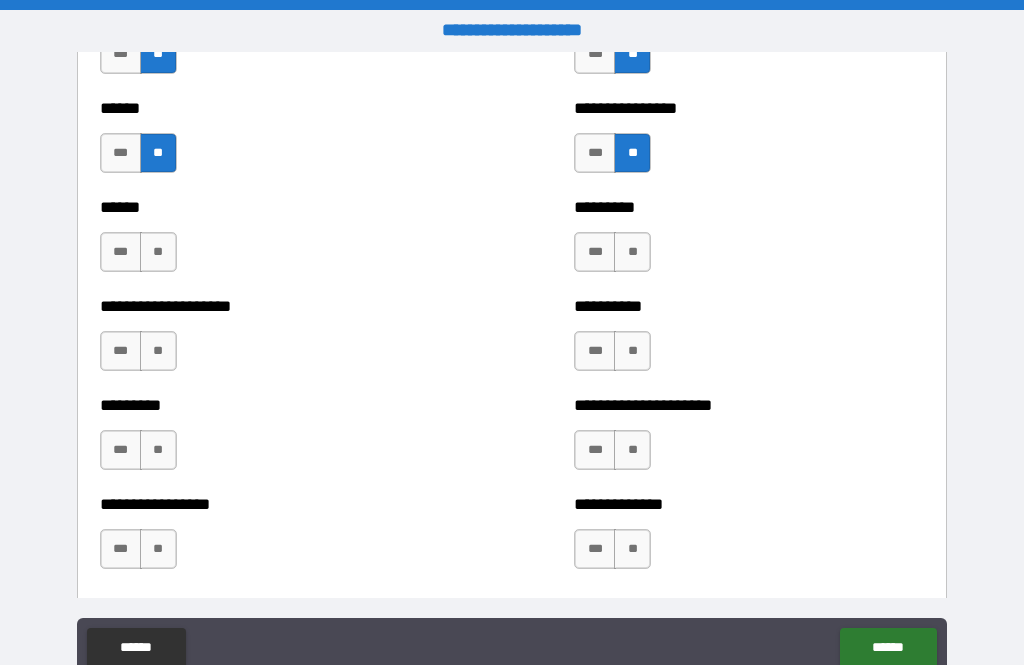 scroll, scrollTop: 3449, scrollLeft: 0, axis: vertical 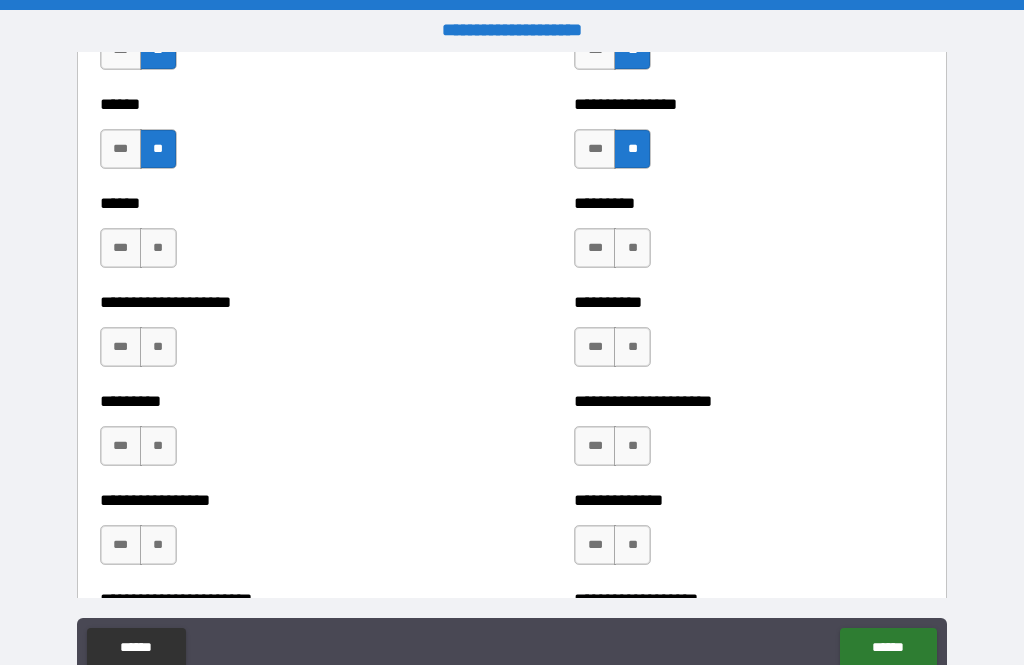 click on "**" at bounding box center (632, 248) 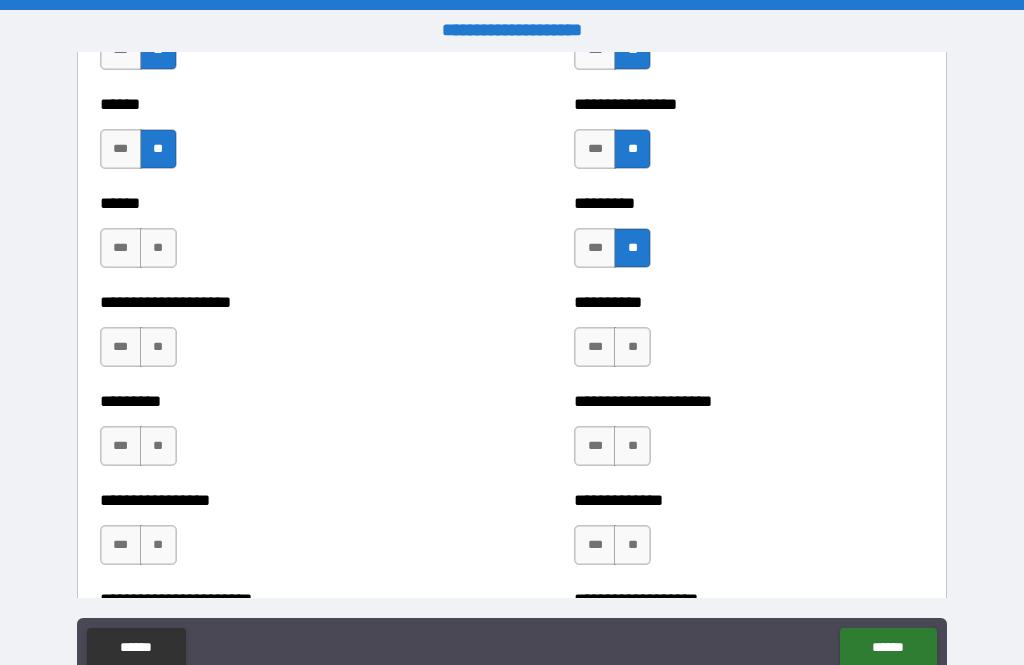 click on "**" at bounding box center [158, 248] 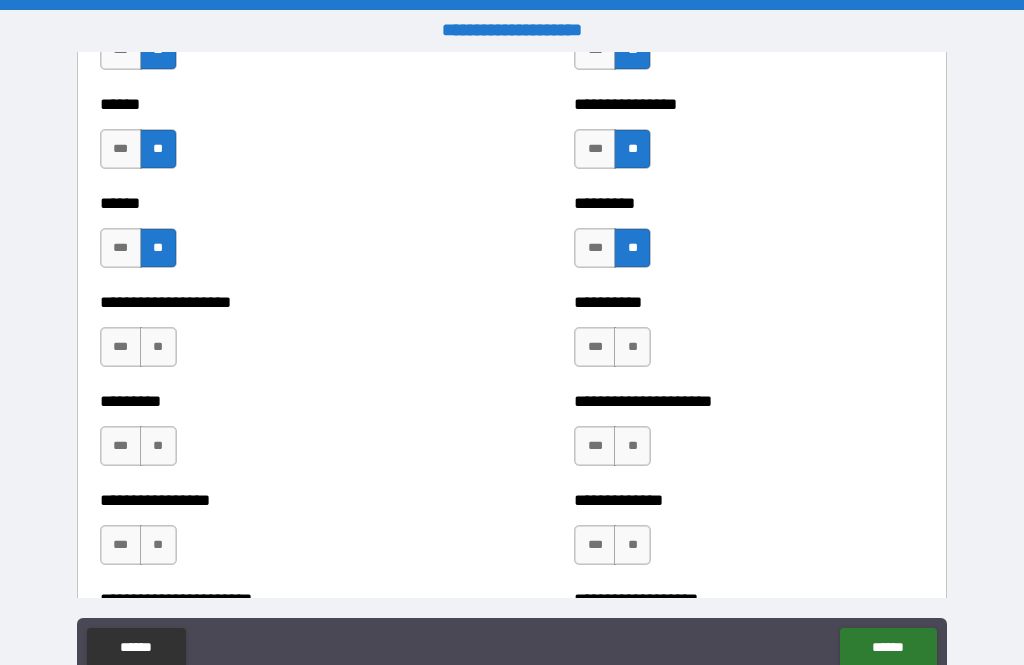 click on "**" at bounding box center (158, 347) 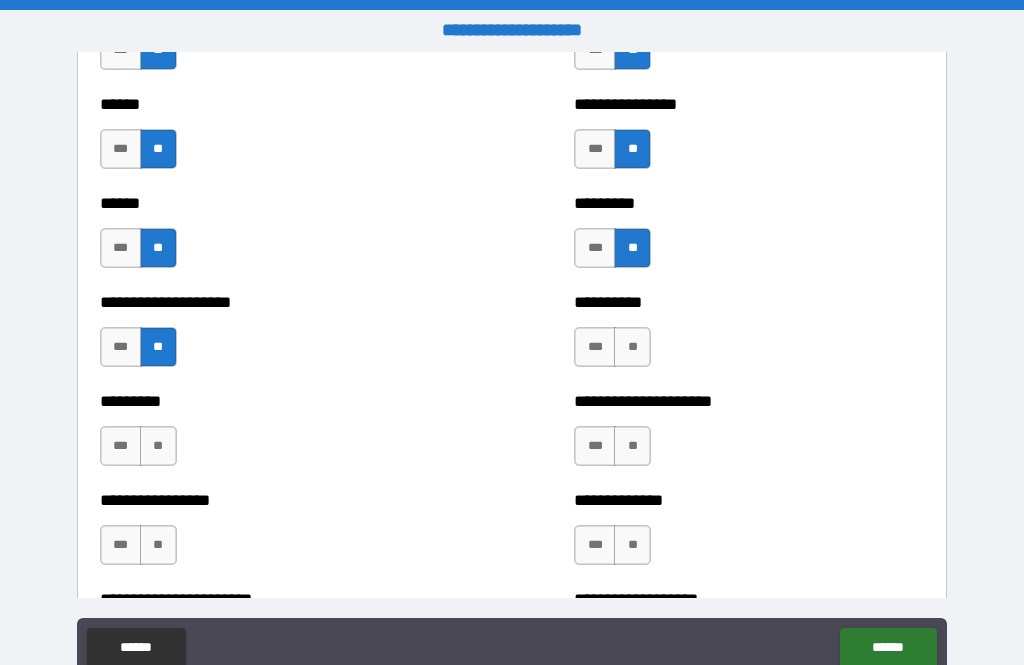 click on "**" at bounding box center (158, 446) 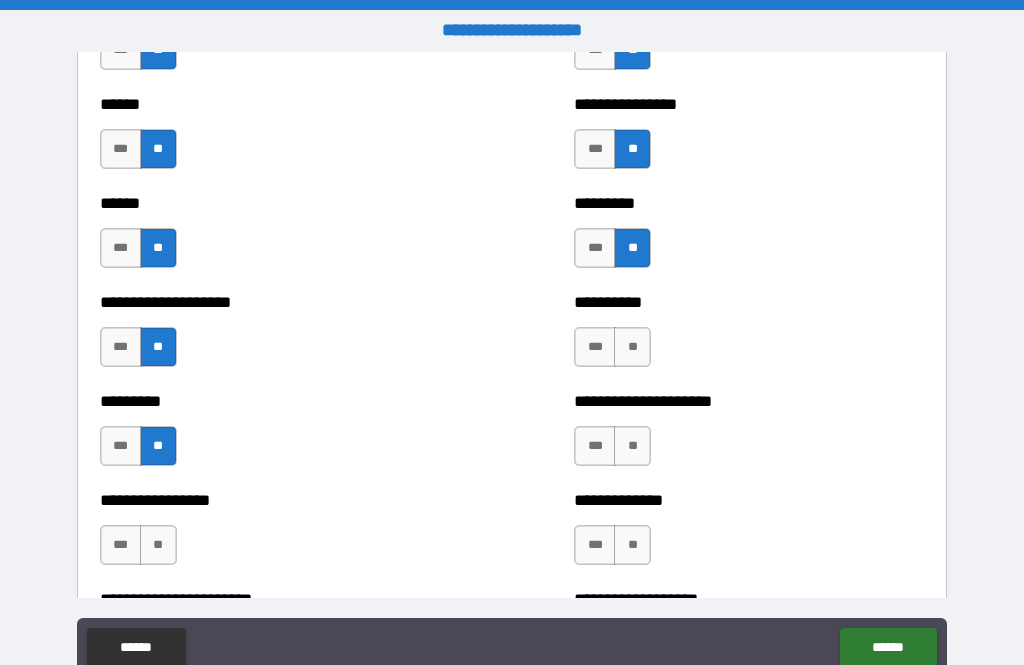 click on "**" at bounding box center (158, 545) 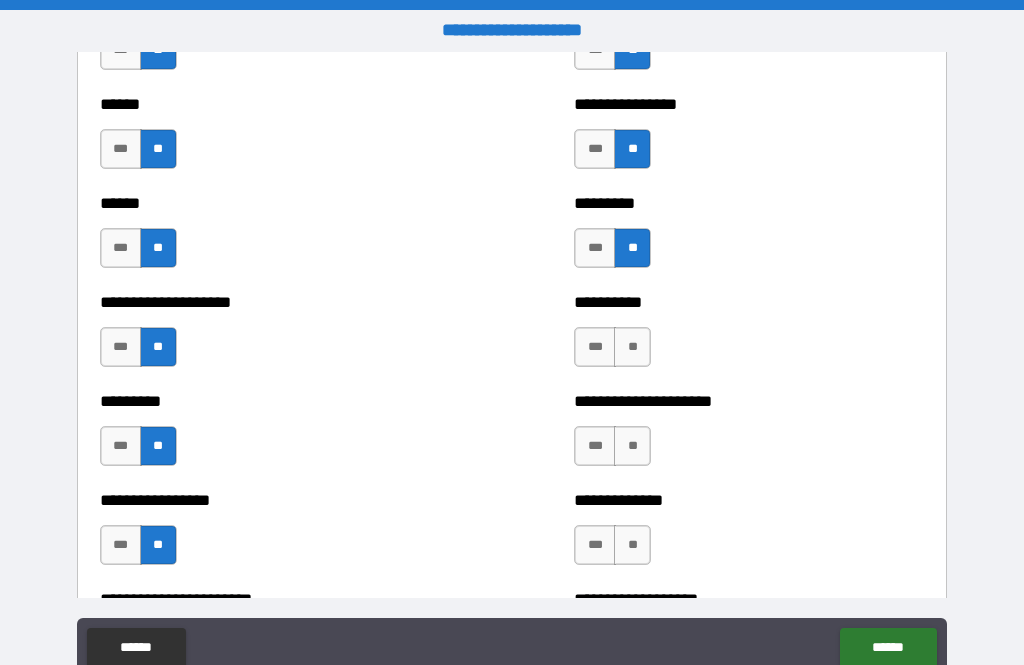 click on "**" at bounding box center (632, 347) 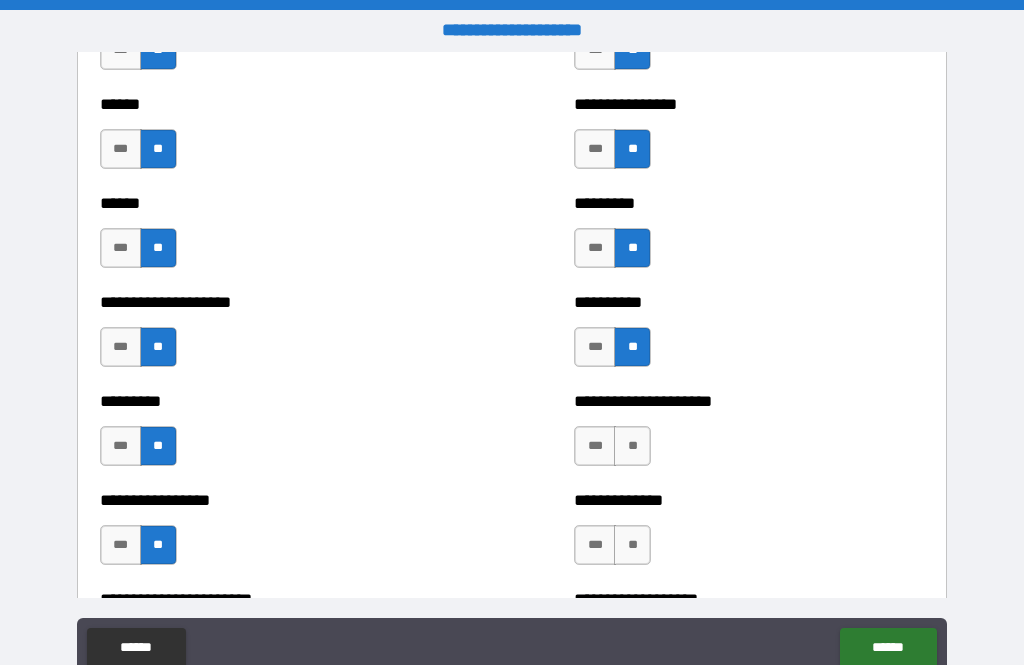 click on "**" at bounding box center (632, 446) 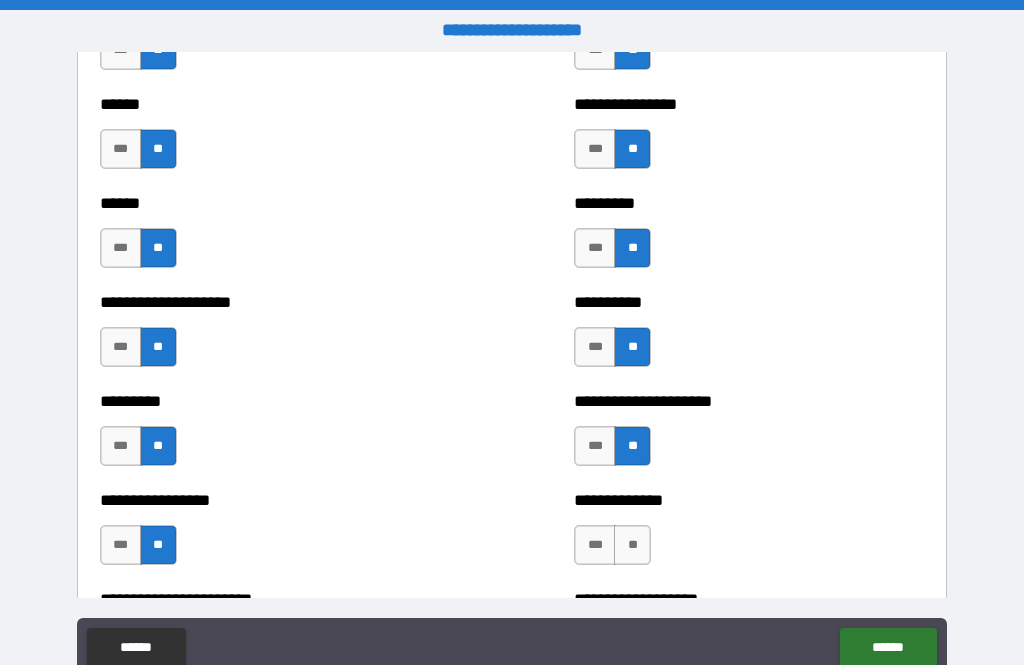 click on "**" at bounding box center [632, 545] 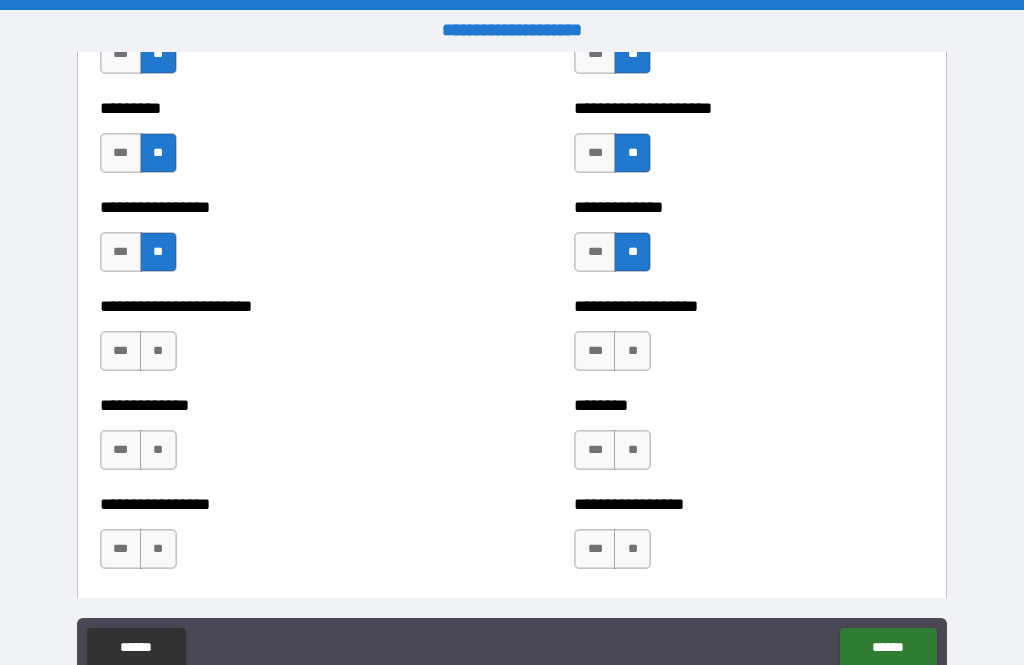 scroll, scrollTop: 3745, scrollLeft: 0, axis: vertical 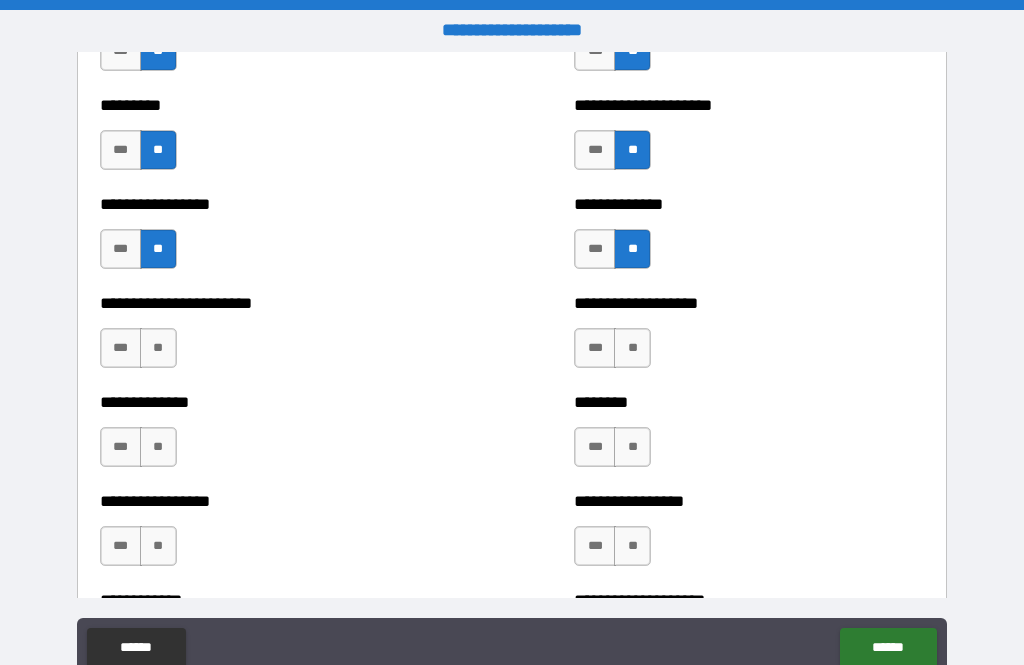 click on "**" at bounding box center (158, 348) 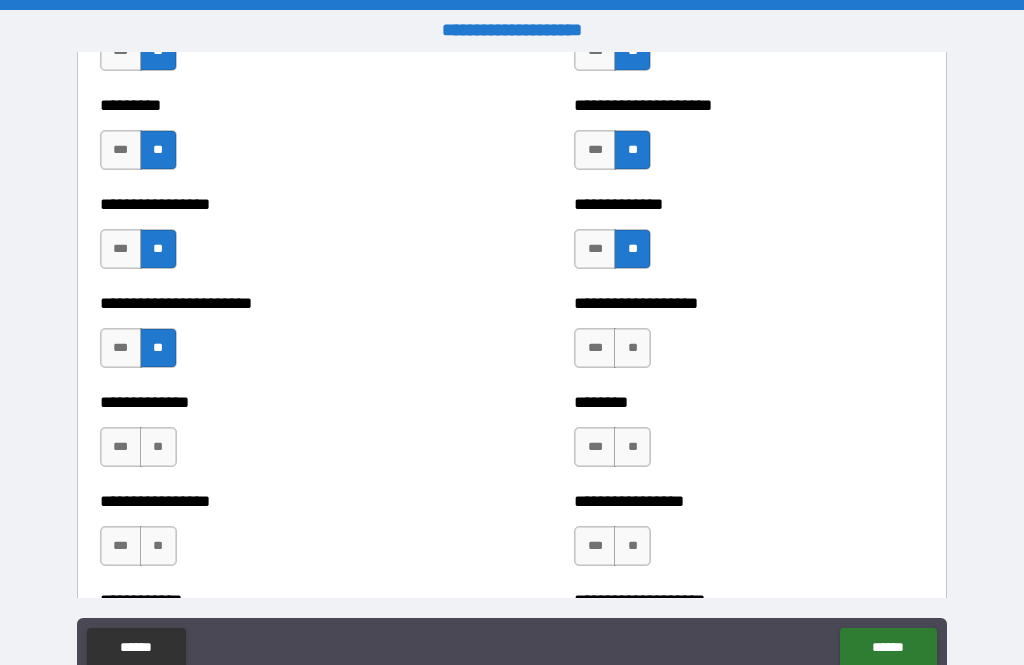 click on "**" at bounding box center (158, 447) 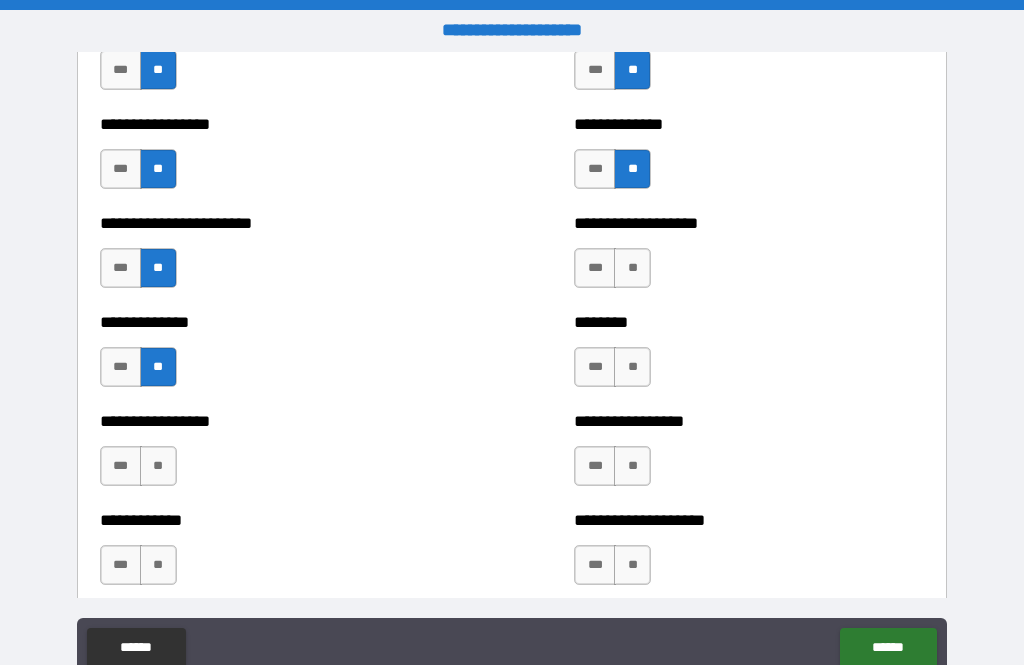 scroll, scrollTop: 3826, scrollLeft: 0, axis: vertical 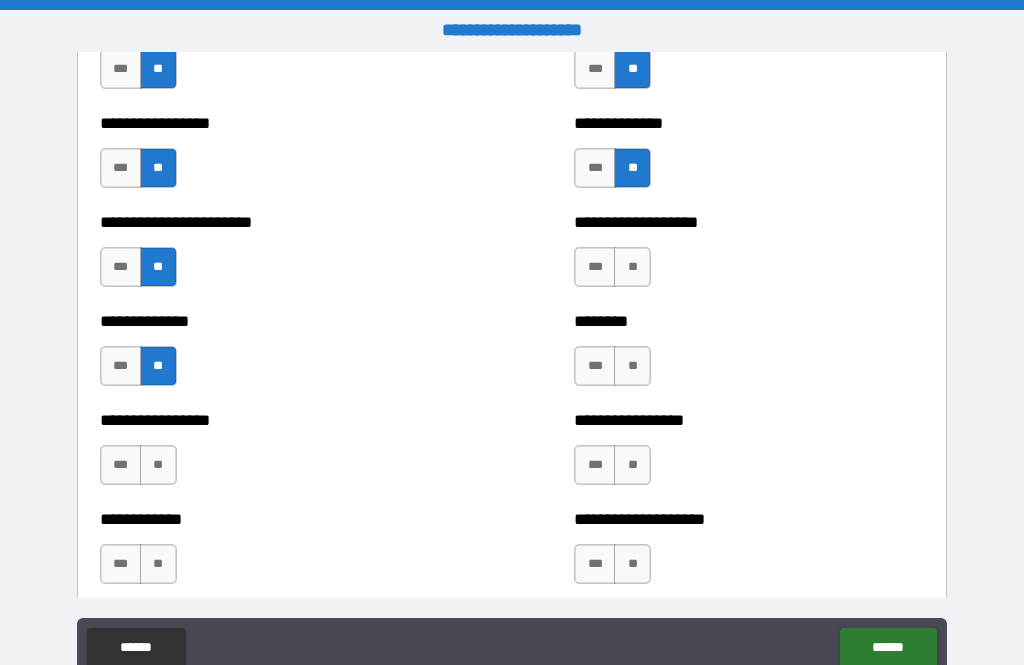 click on "**" at bounding box center (632, 267) 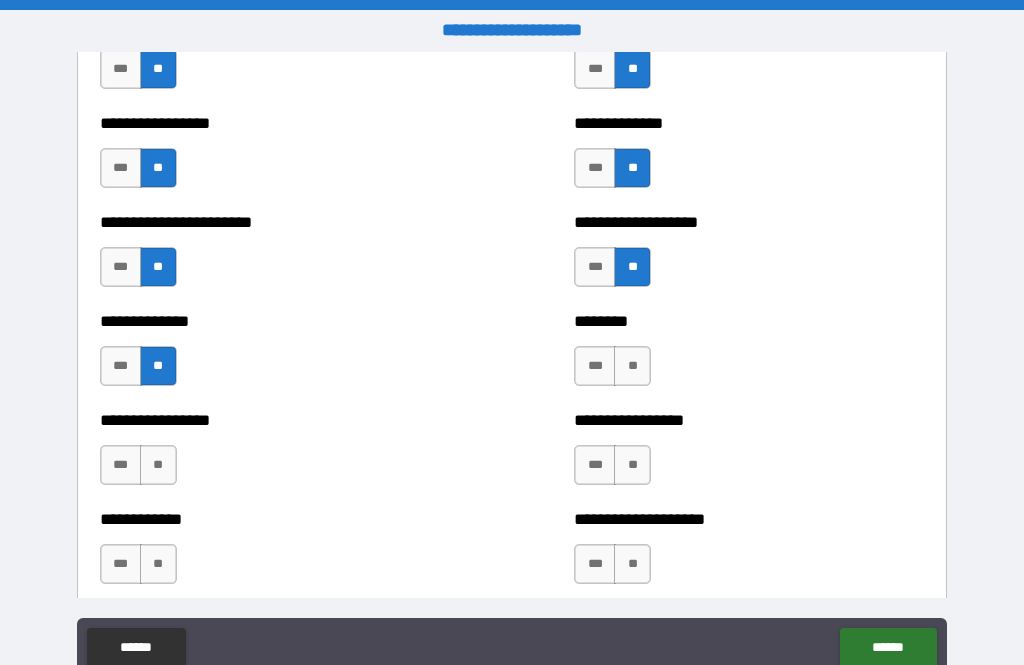 click on "**" at bounding box center [632, 366] 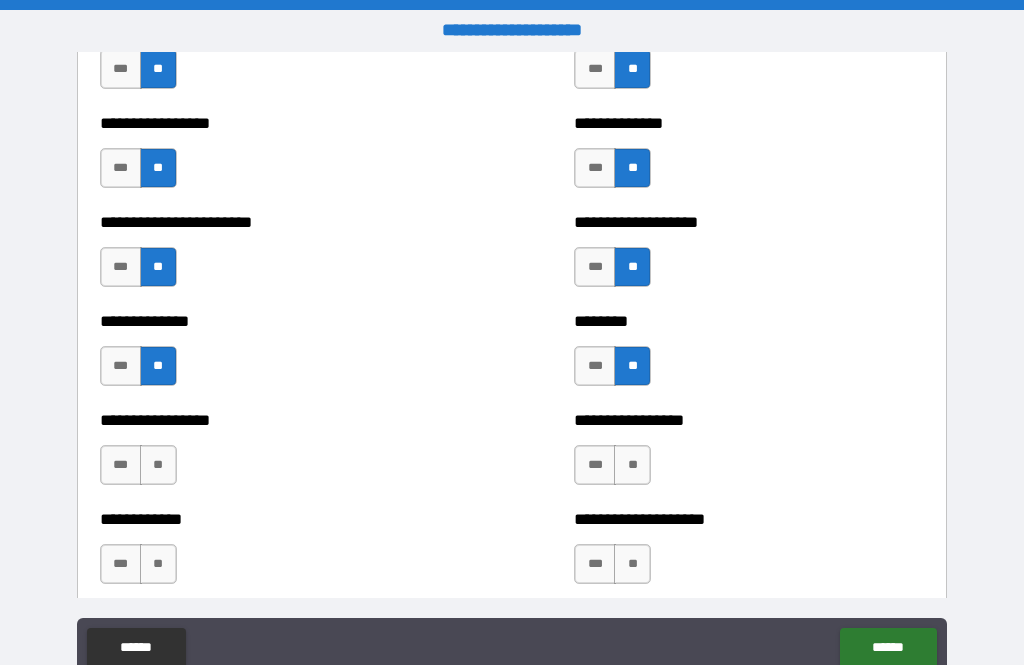 click on "**" at bounding box center (632, 465) 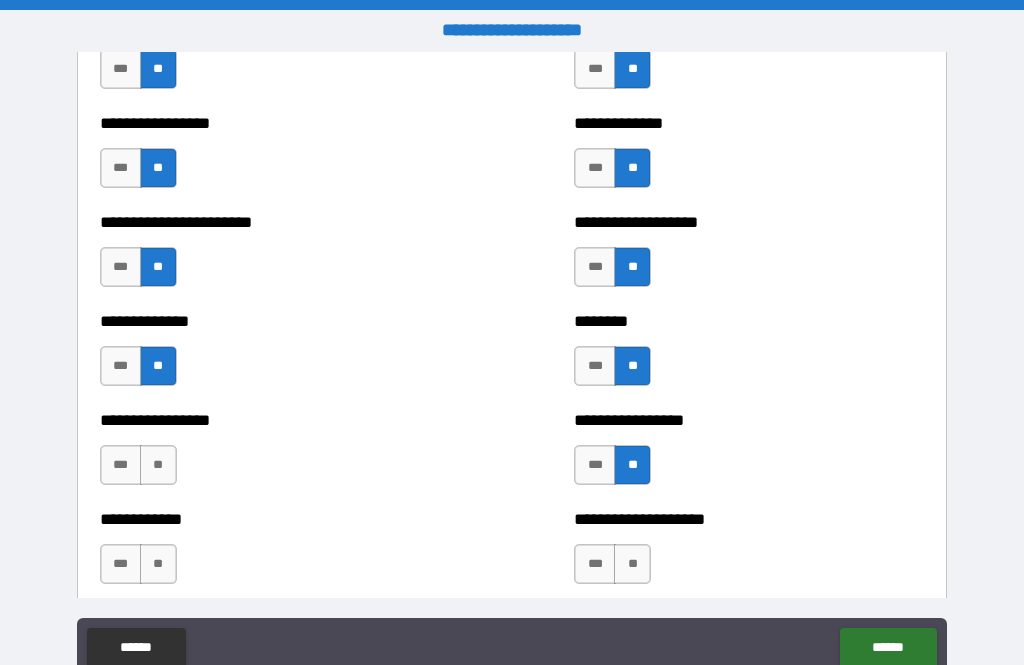 click on "**" at bounding box center (158, 465) 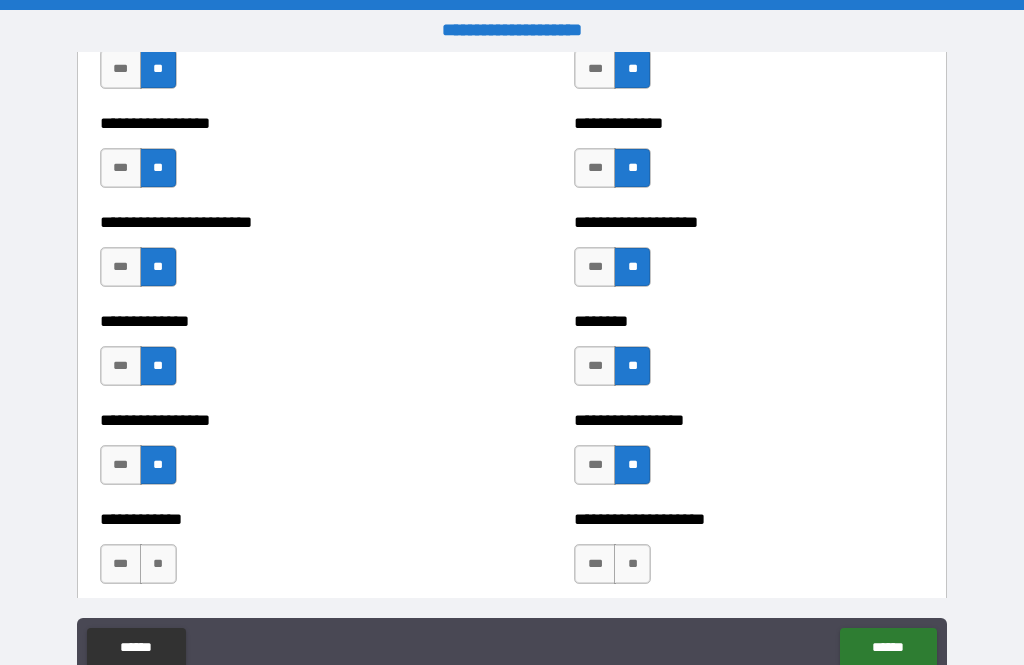 click on "**" at bounding box center (158, 564) 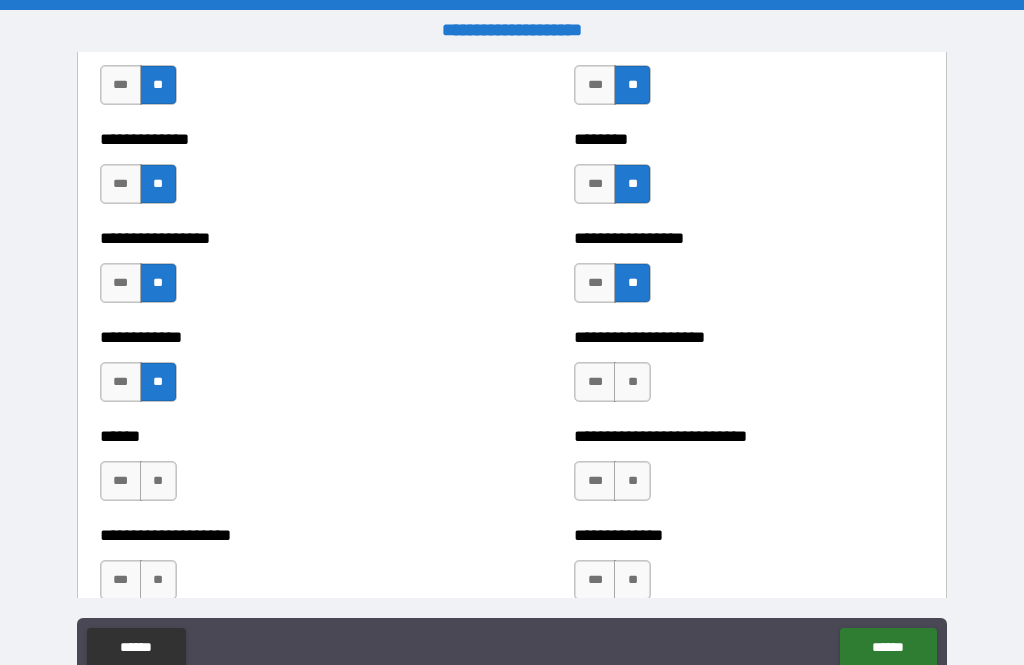 scroll, scrollTop: 4017, scrollLeft: 0, axis: vertical 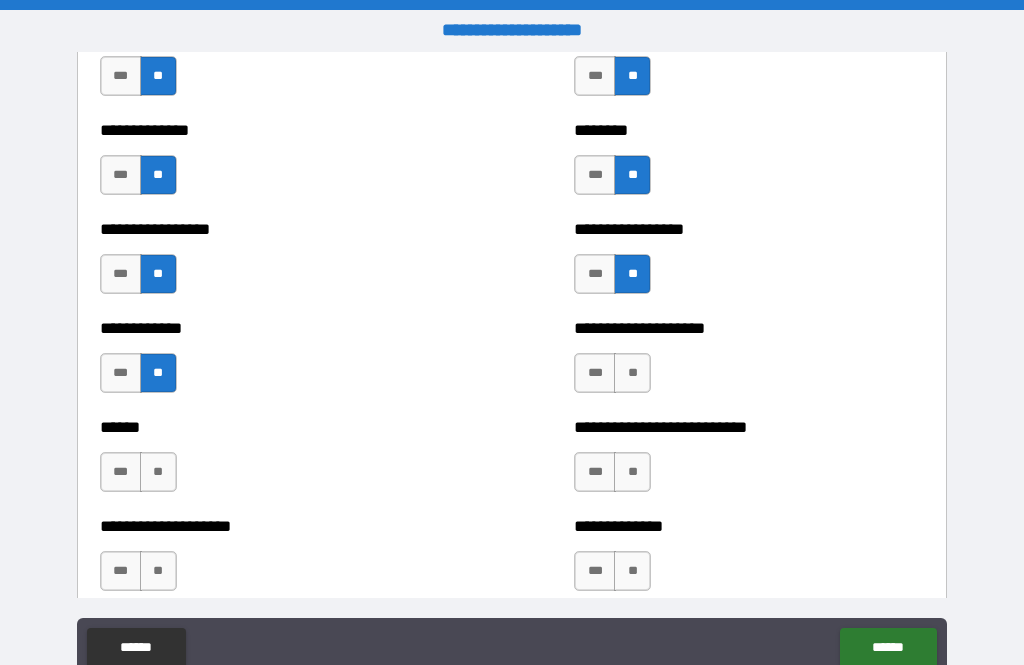 click on "**" at bounding box center (632, 373) 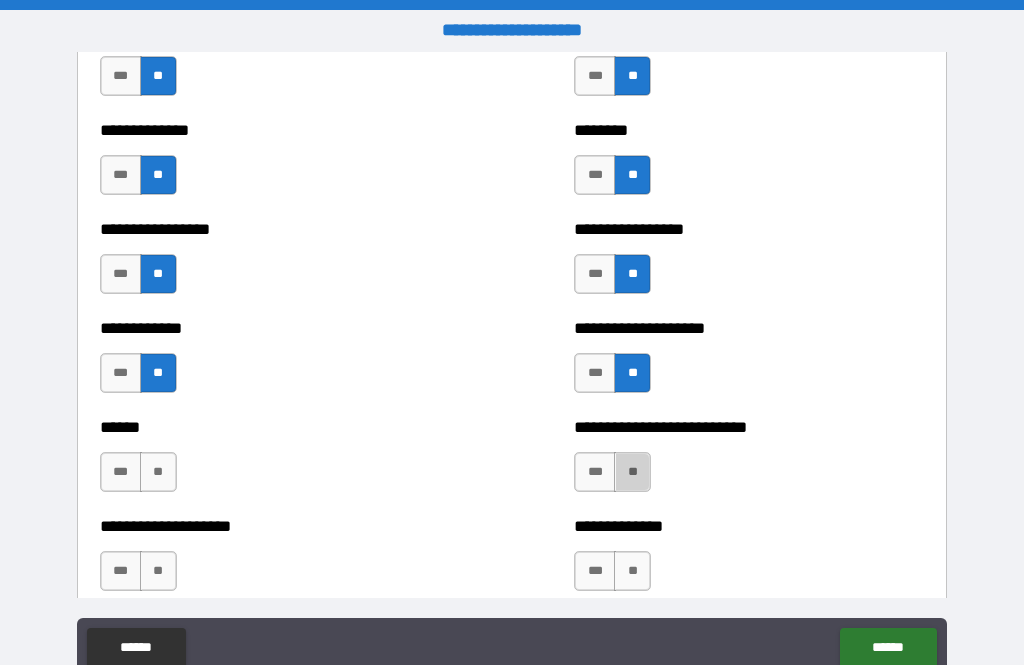 click on "**" at bounding box center [632, 472] 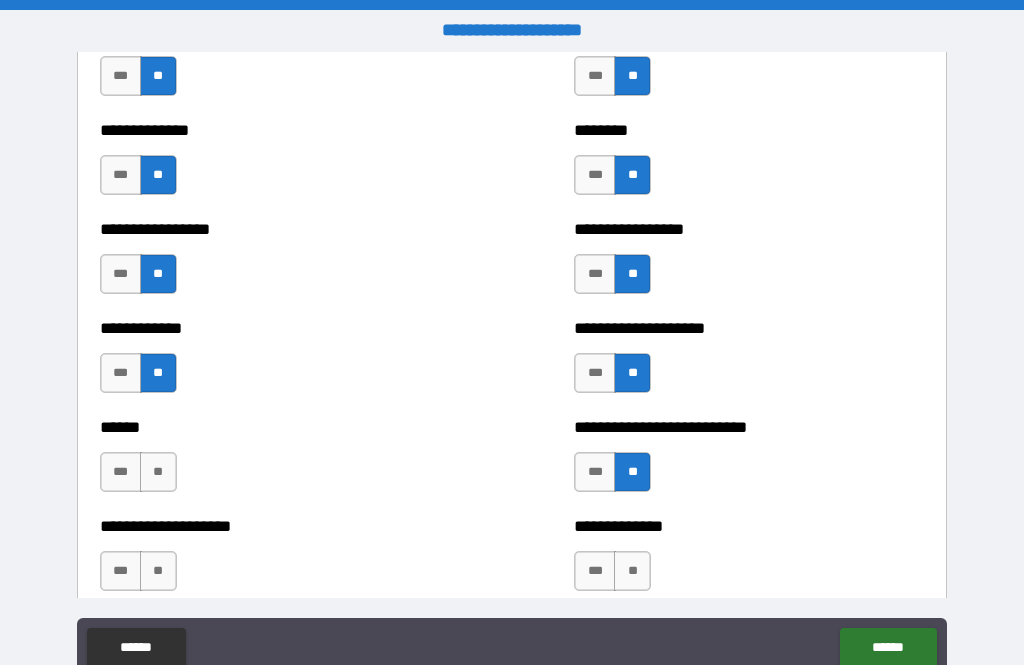 click on "**" at bounding box center [158, 472] 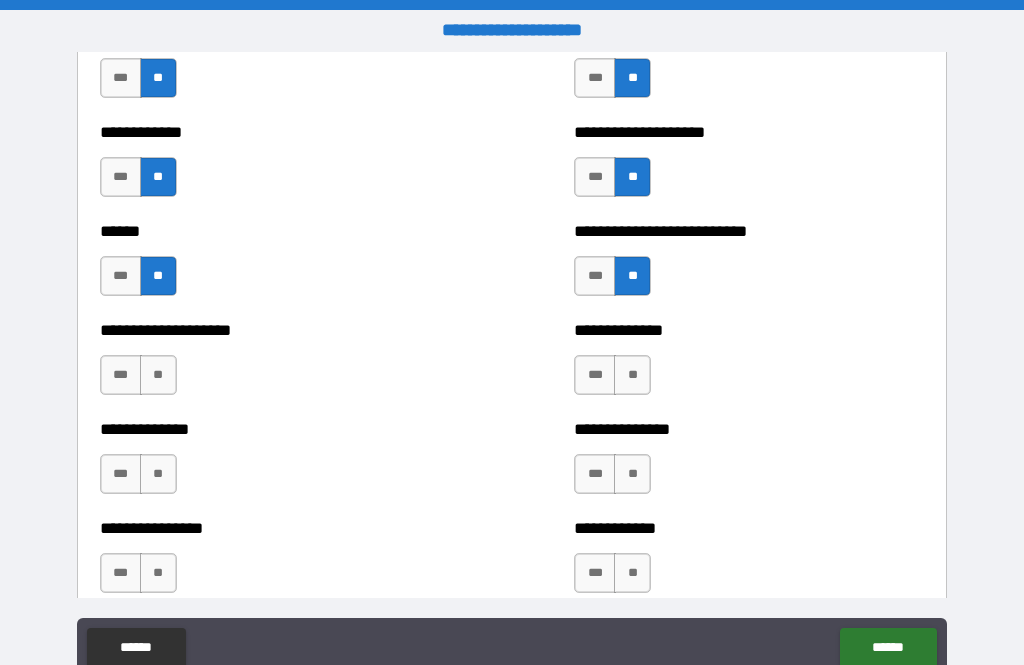 scroll, scrollTop: 4216, scrollLeft: 0, axis: vertical 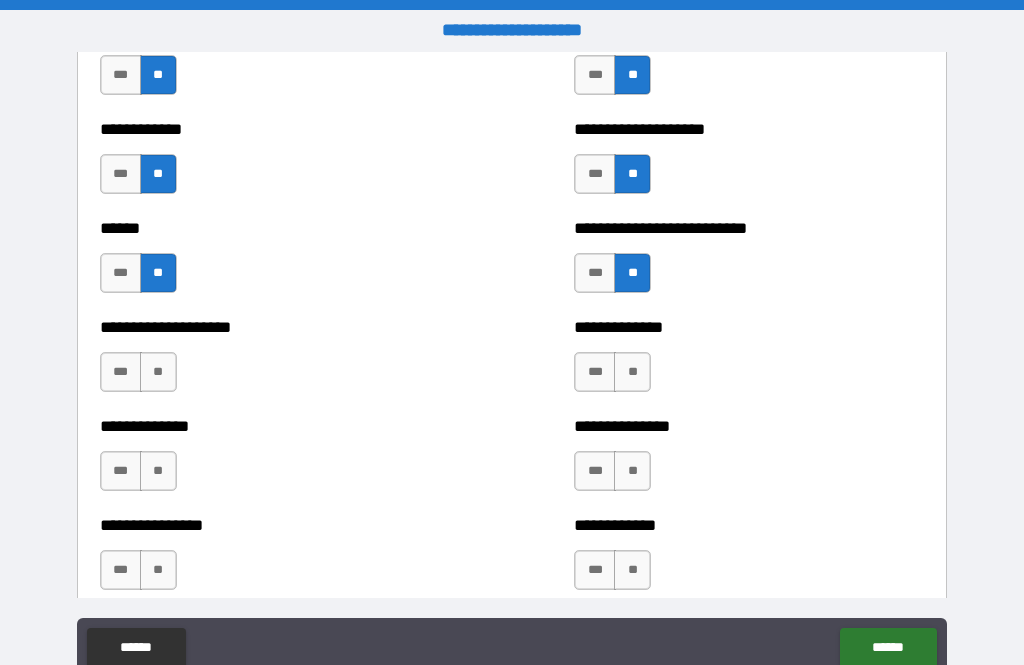 click on "**" at bounding box center [158, 372] 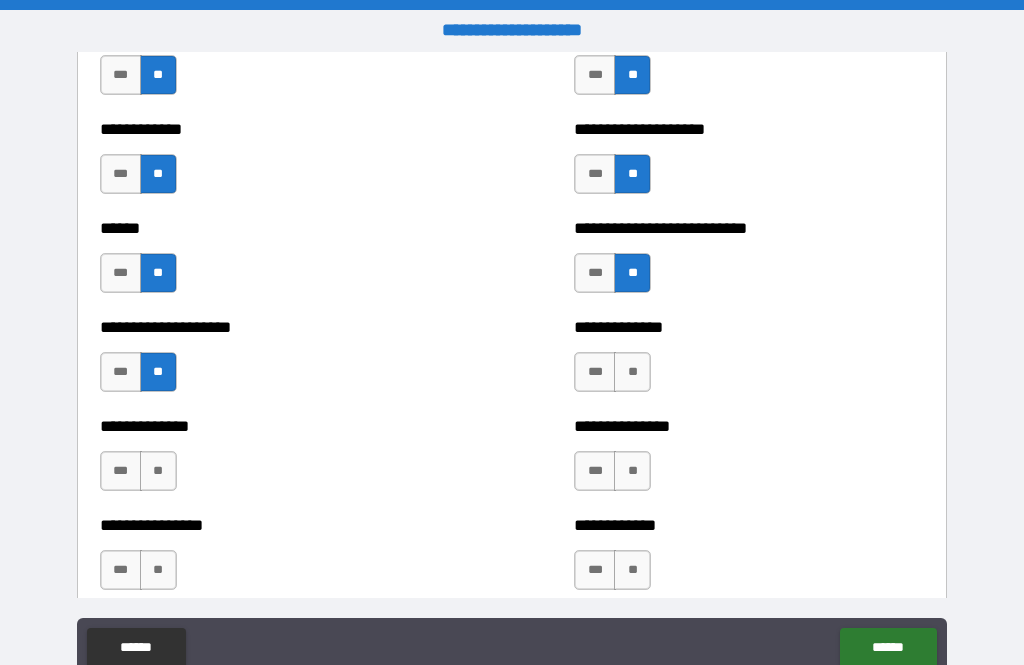 click on "**" at bounding box center (632, 372) 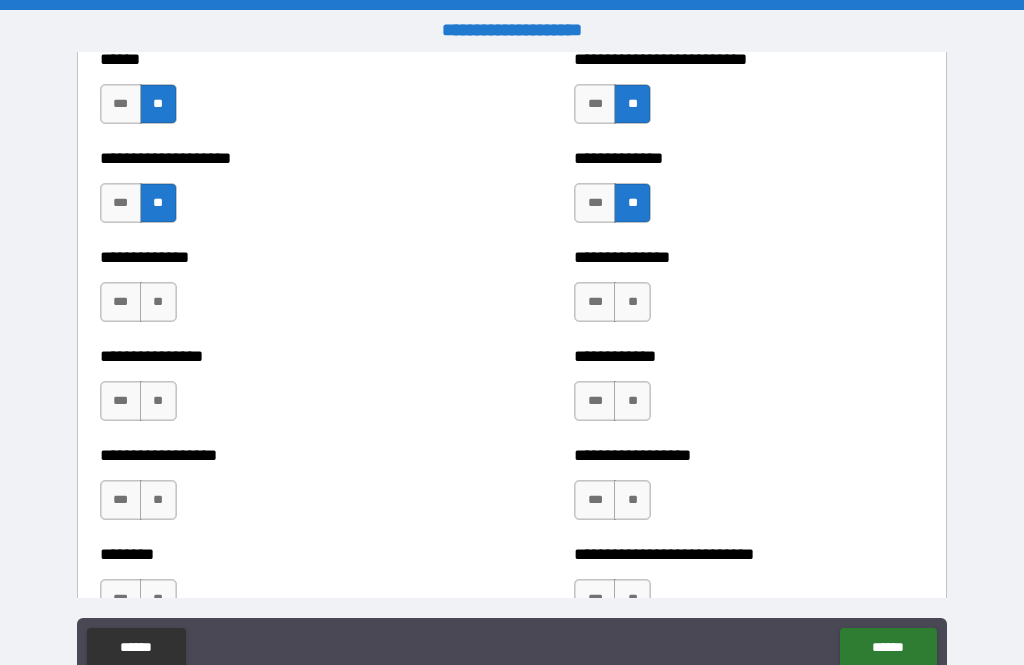 scroll, scrollTop: 4387, scrollLeft: 0, axis: vertical 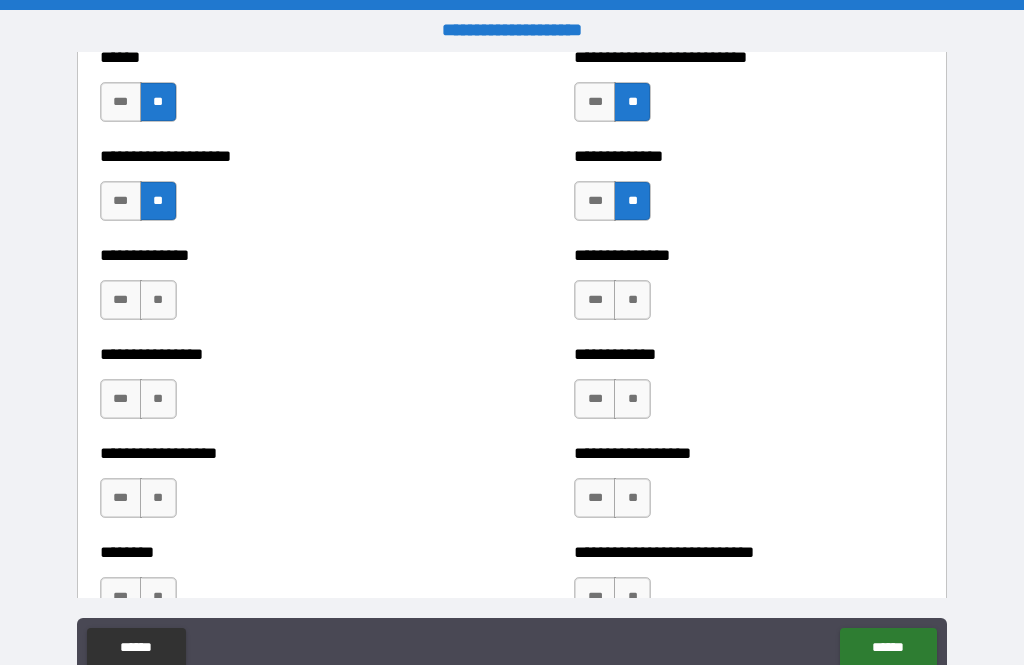 click on "**" at bounding box center (632, 300) 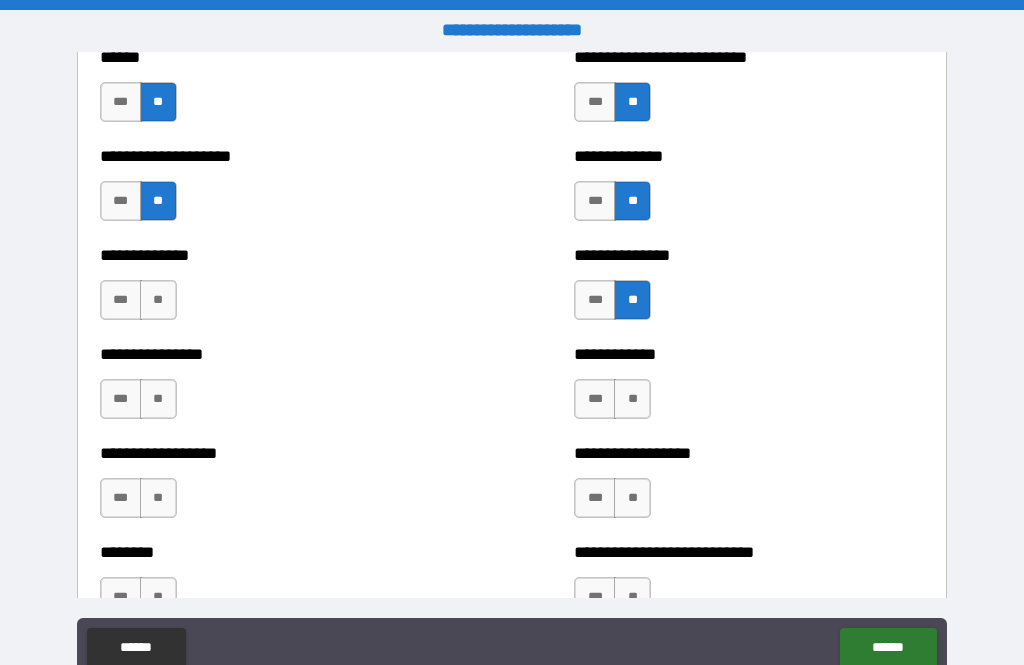 click on "**" at bounding box center (632, 399) 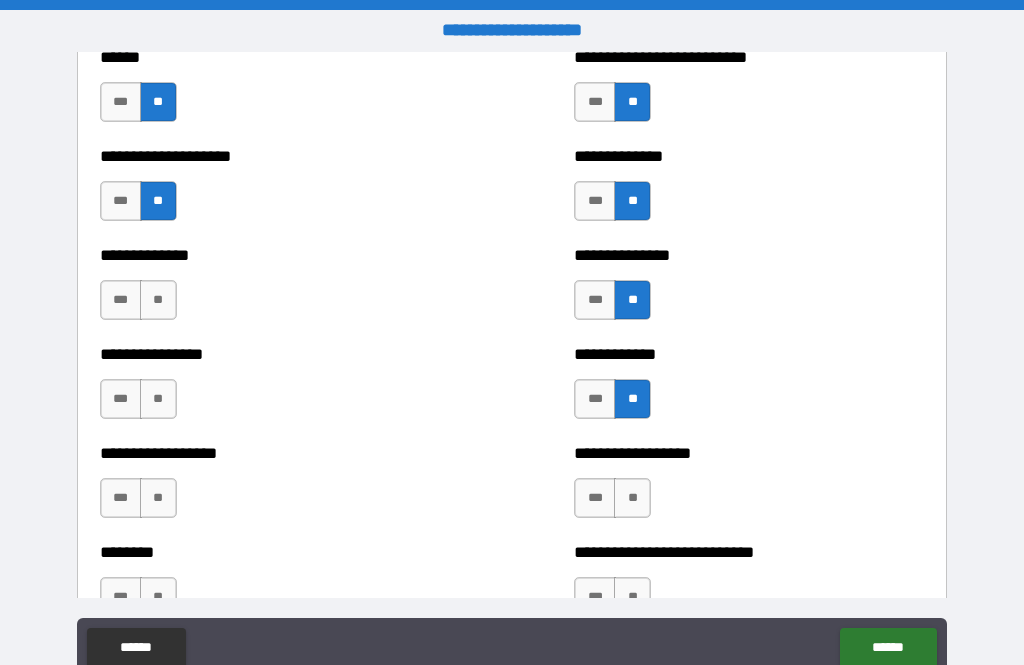click on "**" at bounding box center [158, 300] 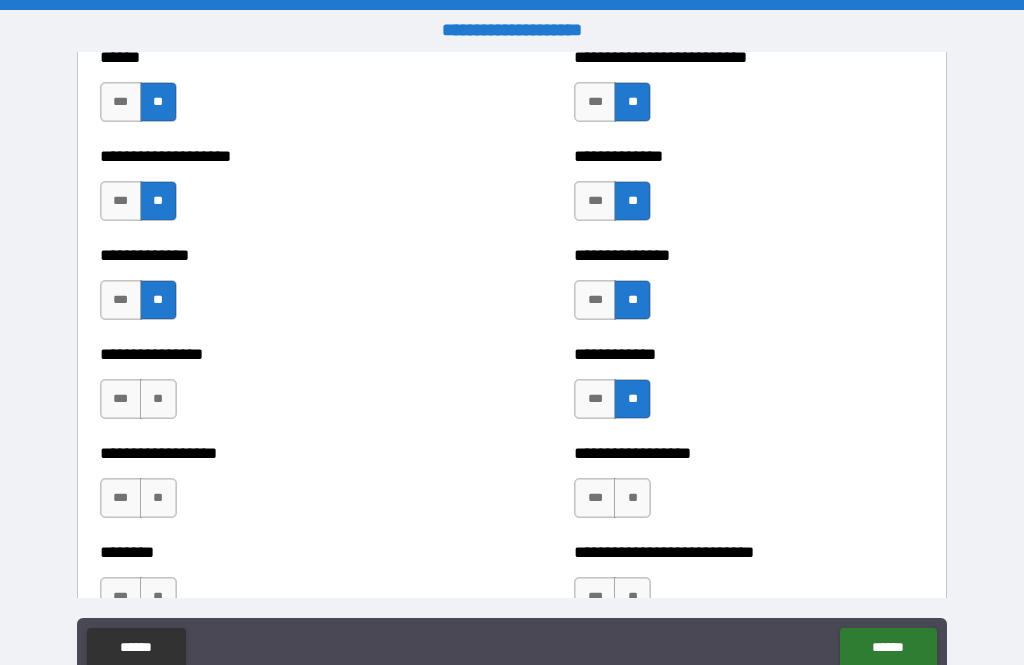 click on "**" at bounding box center (158, 399) 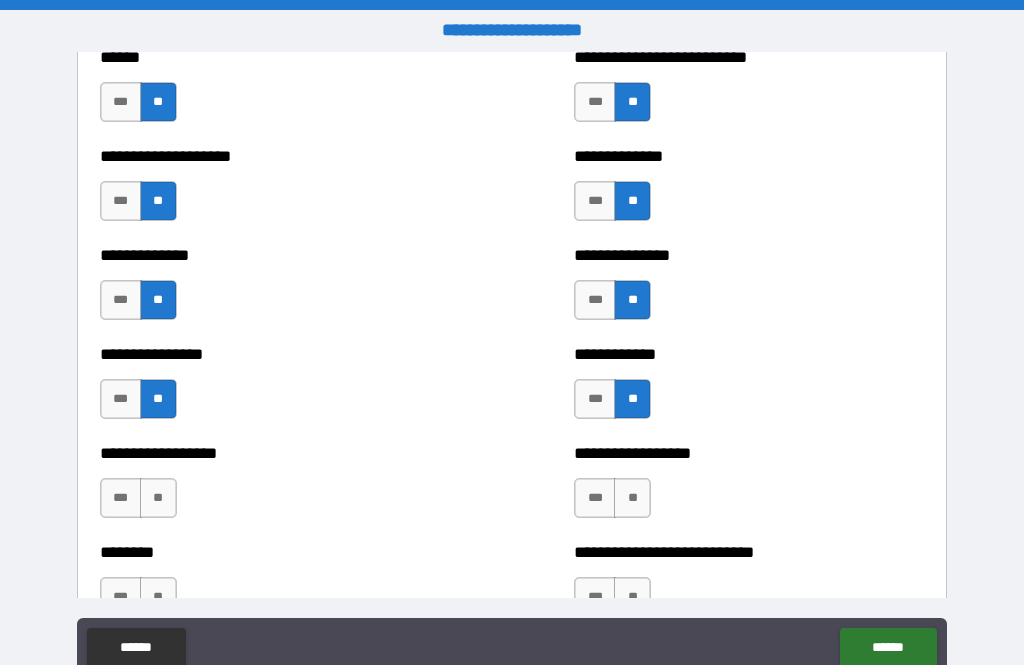 click on "**" at bounding box center [158, 498] 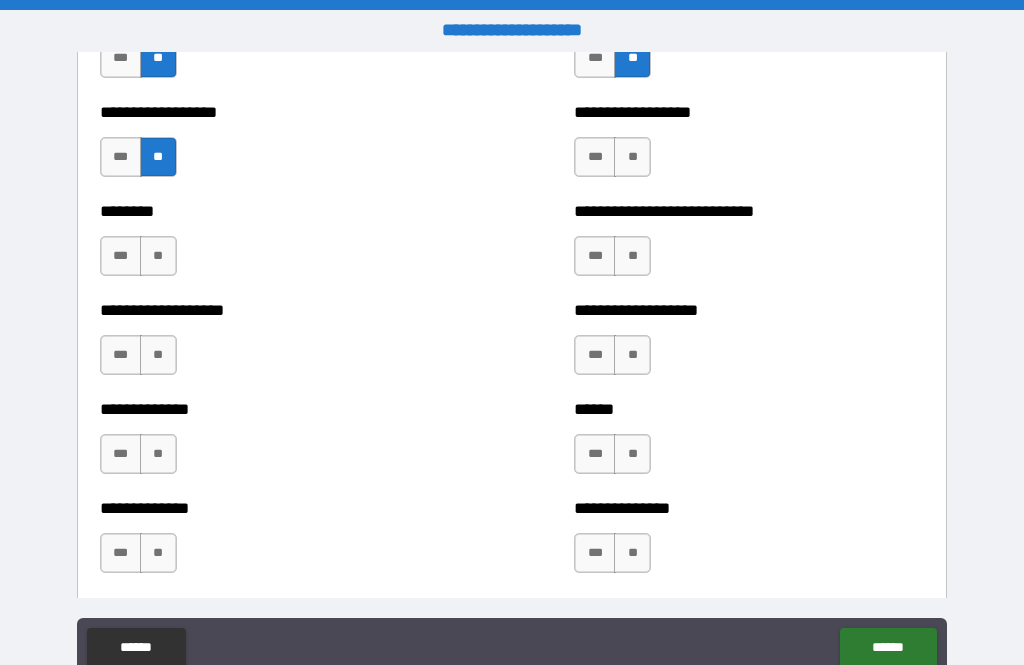 scroll, scrollTop: 4729, scrollLeft: 0, axis: vertical 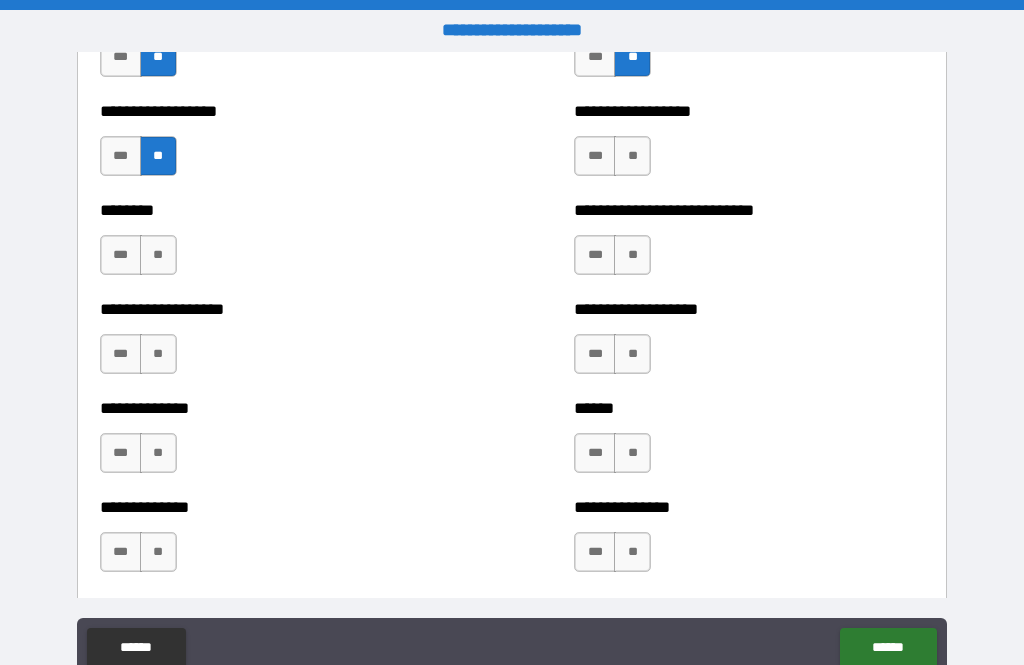 click on "**" at bounding box center [632, 156] 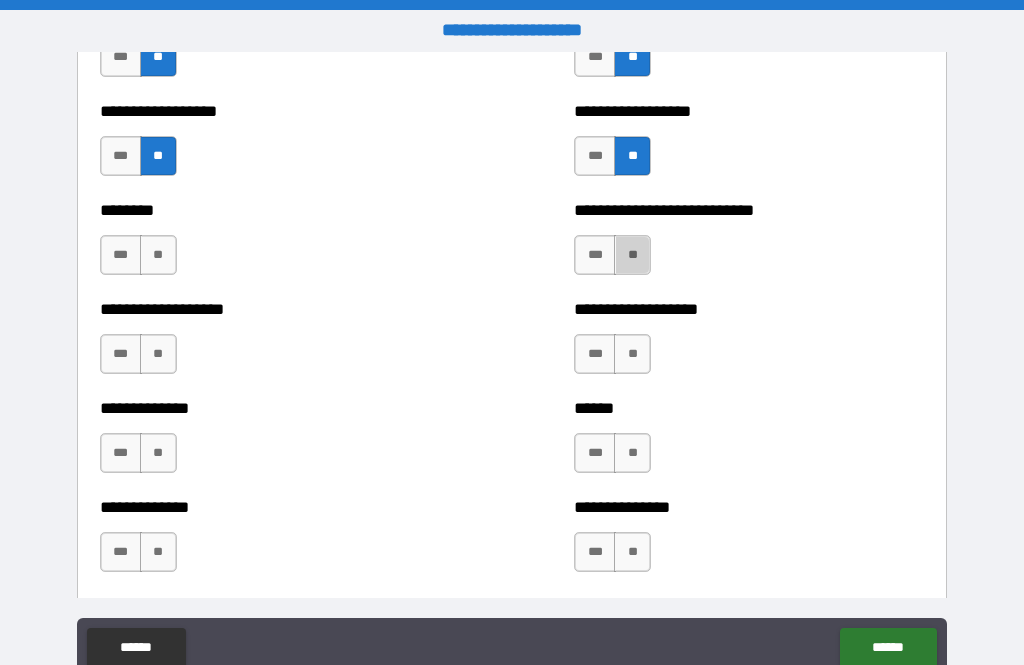 click on "**" at bounding box center (632, 255) 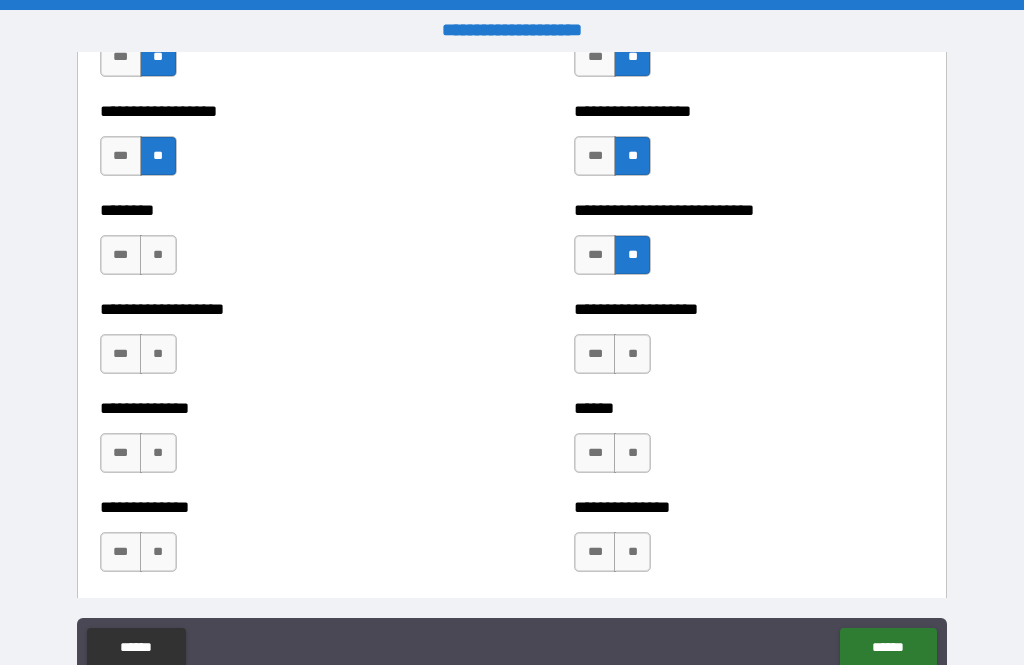 click on "**" at bounding box center [158, 255] 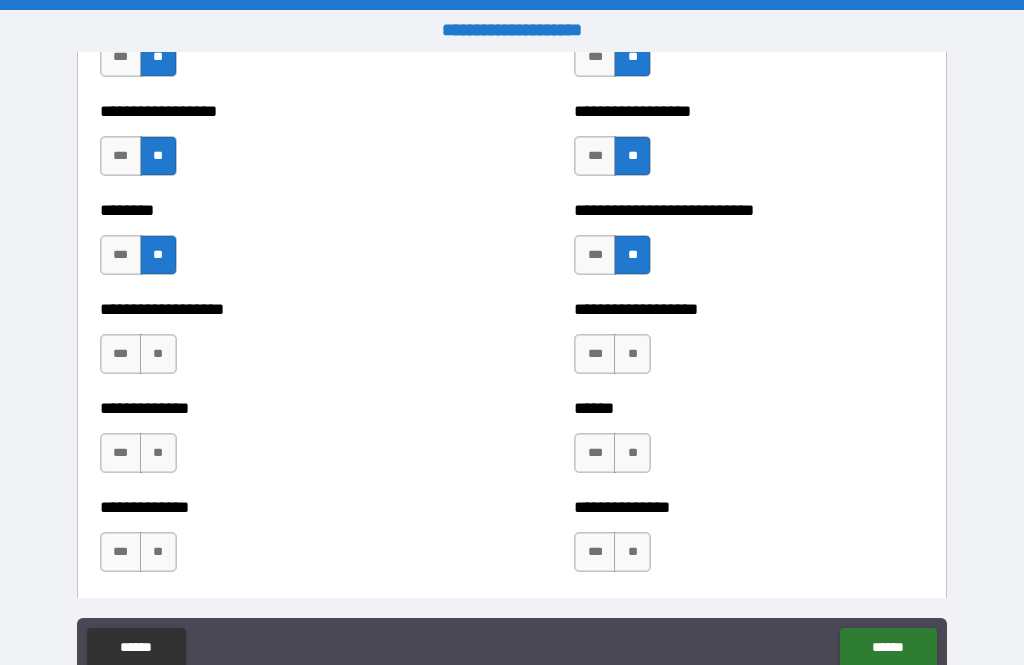 click on "**" at bounding box center [158, 354] 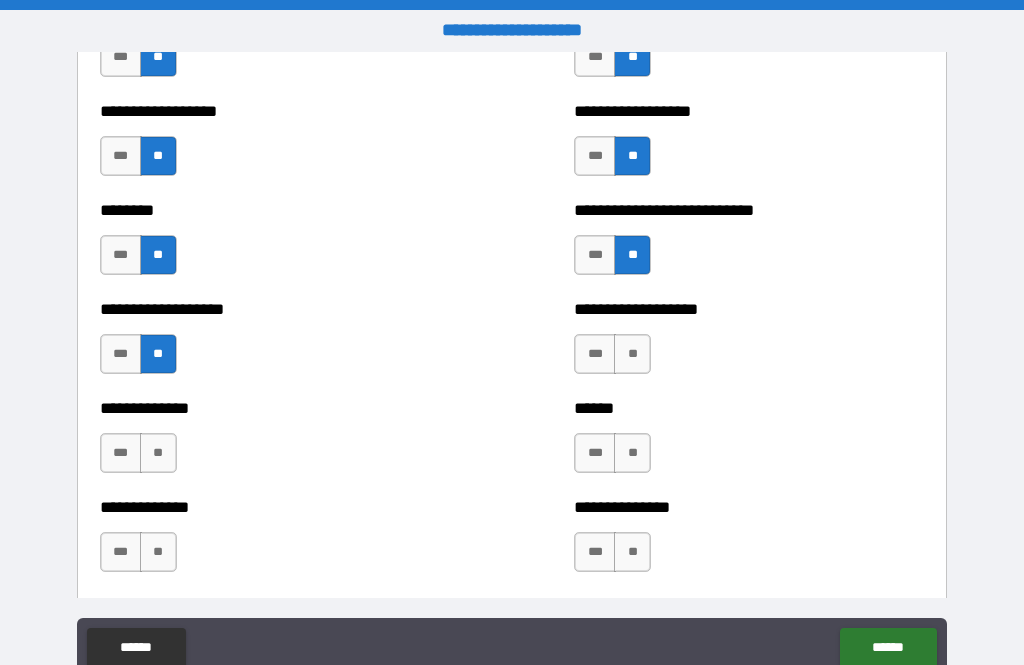 click on "**" at bounding box center [158, 453] 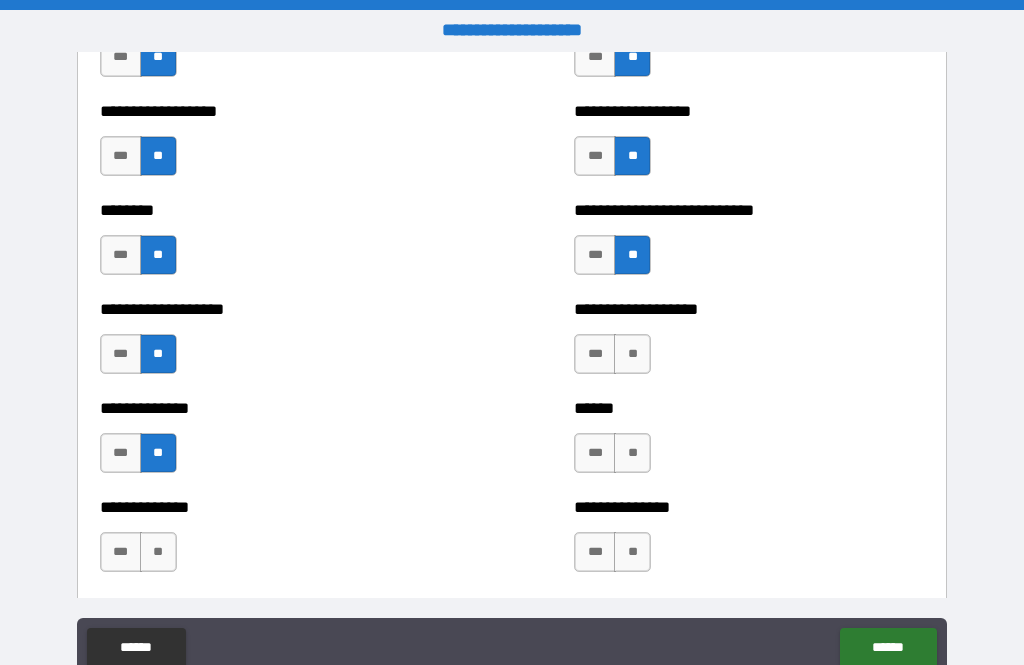 click on "**" at bounding box center (158, 552) 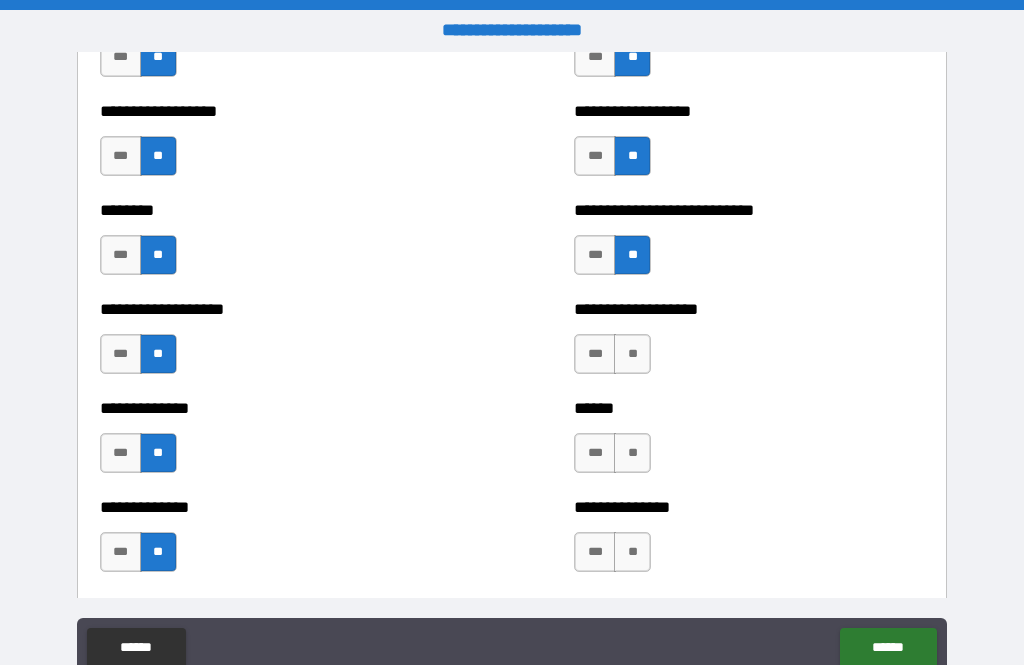 click on "**" at bounding box center [632, 354] 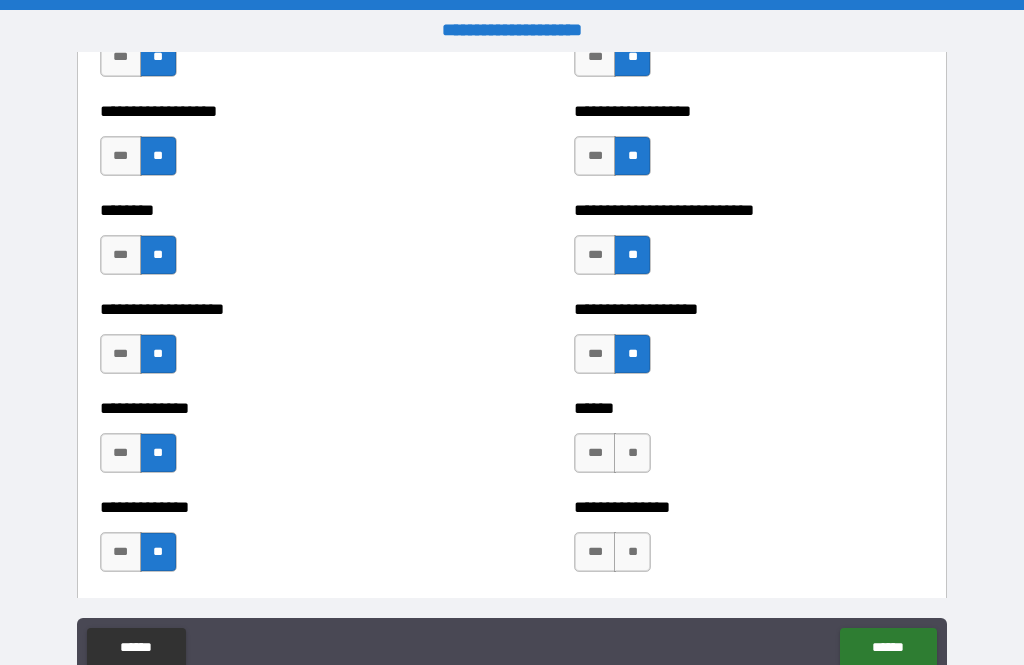 click on "**" at bounding box center [632, 453] 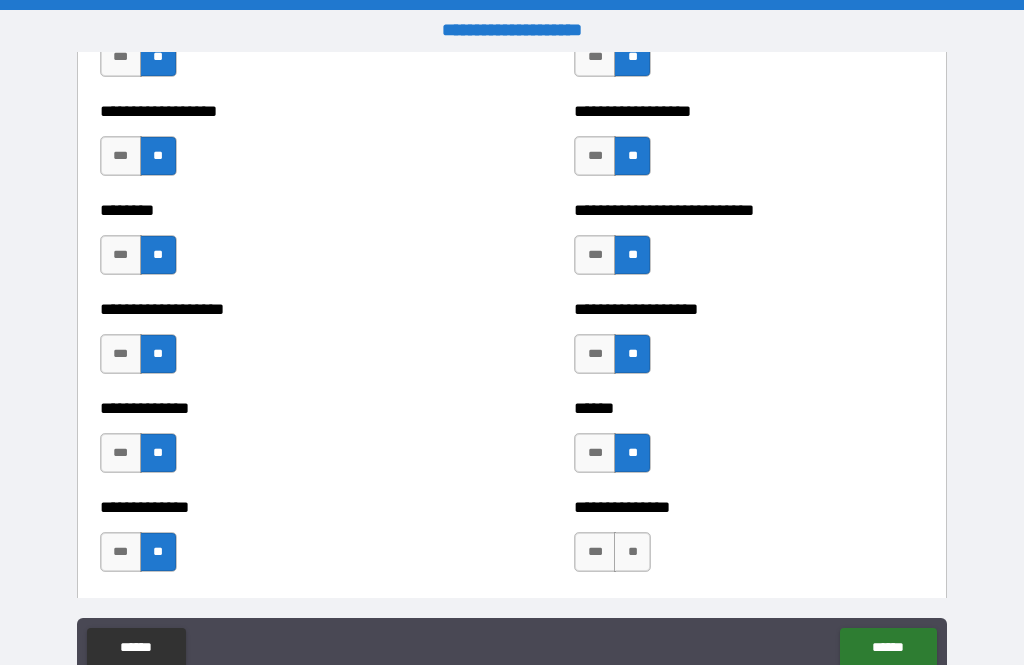 click on "**" at bounding box center [632, 552] 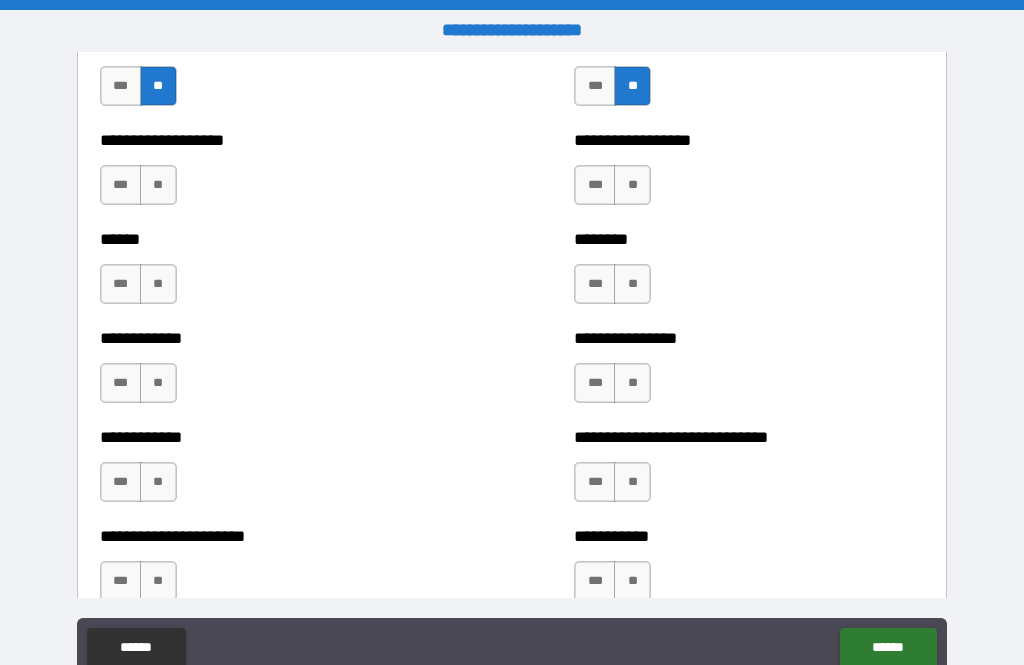 scroll, scrollTop: 5226, scrollLeft: 0, axis: vertical 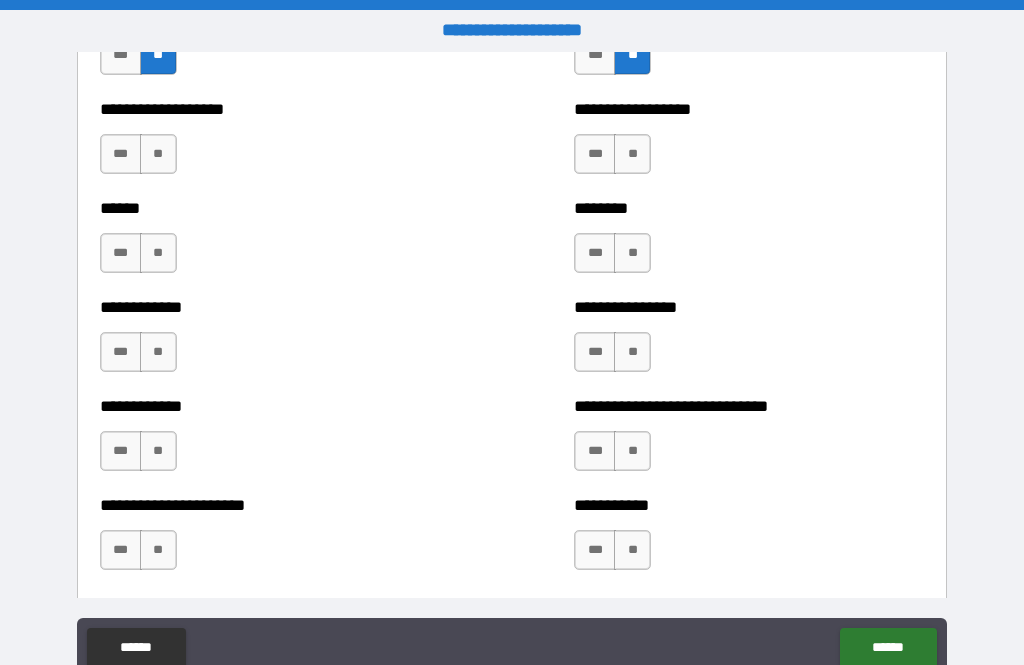 click on "**" at bounding box center (158, 154) 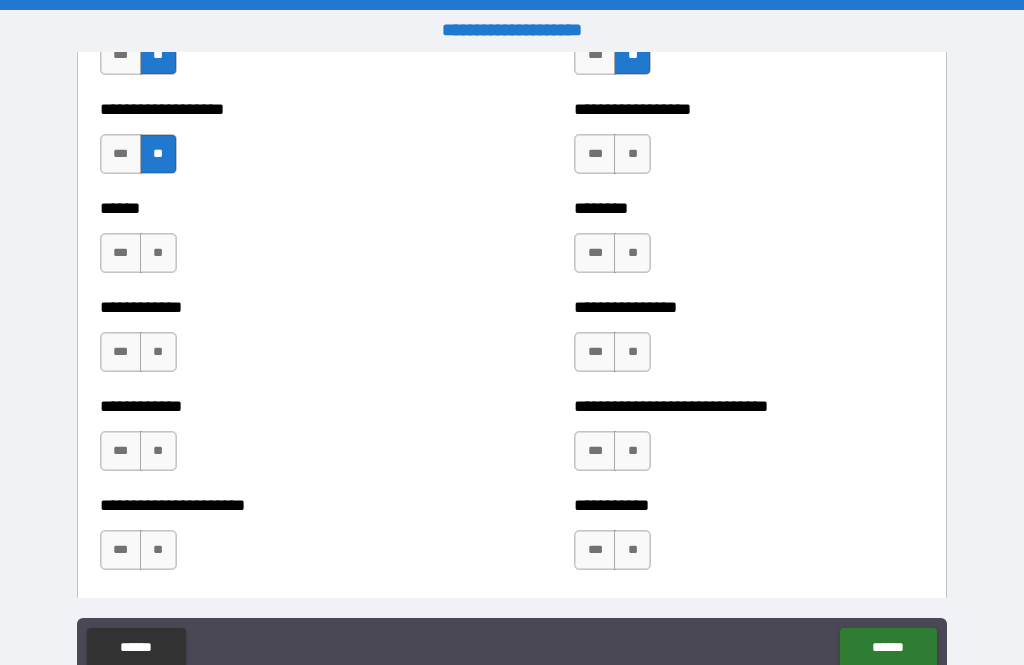 click on "**" at bounding box center [158, 253] 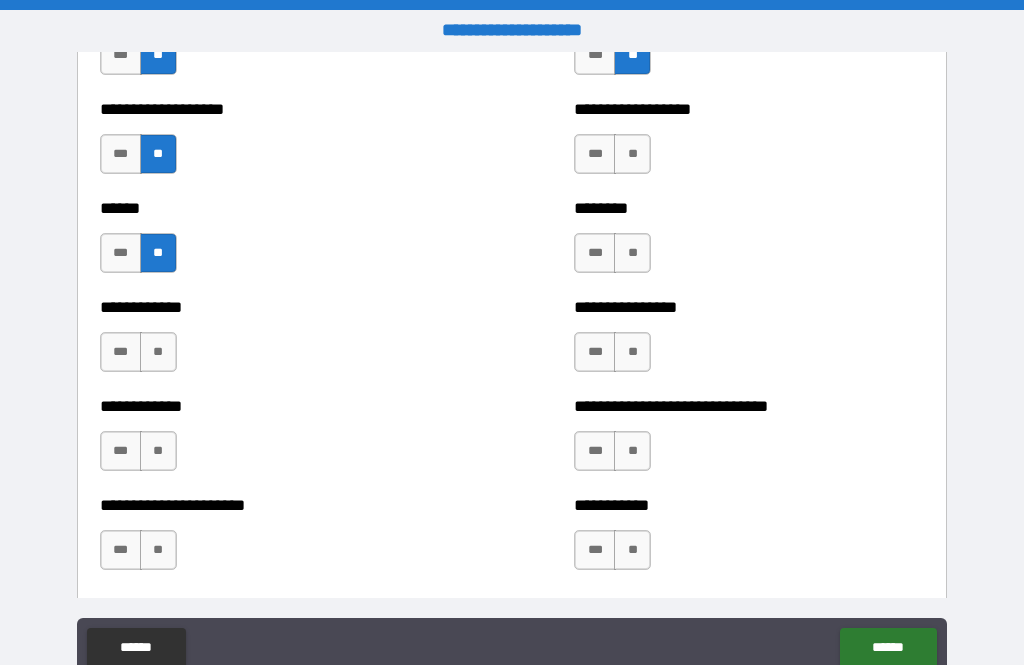 click on "**" at bounding box center [158, 352] 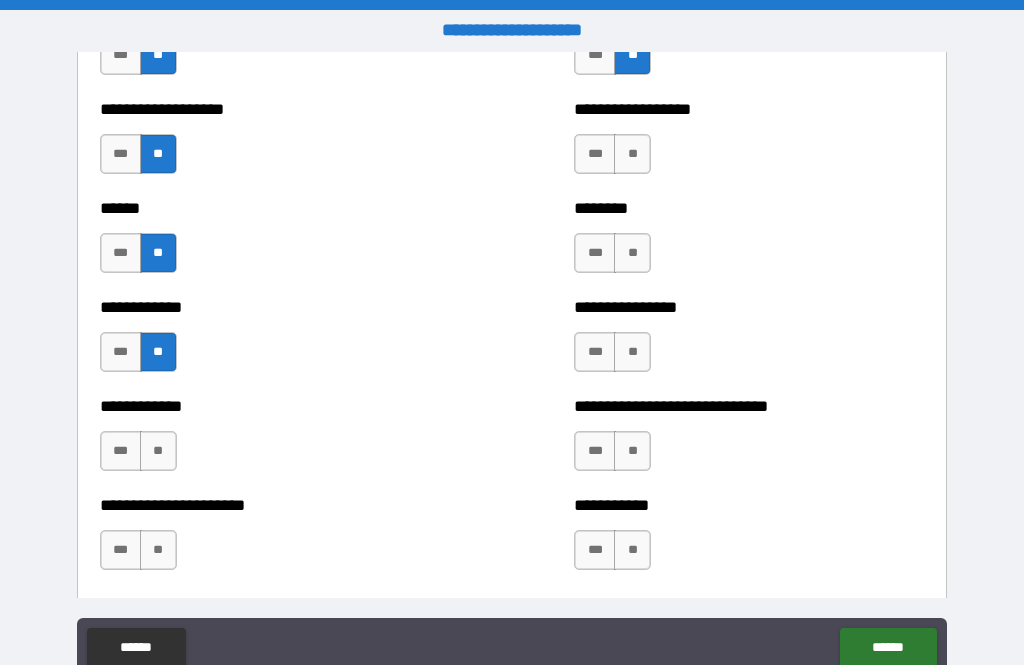 click on "**" at bounding box center [158, 451] 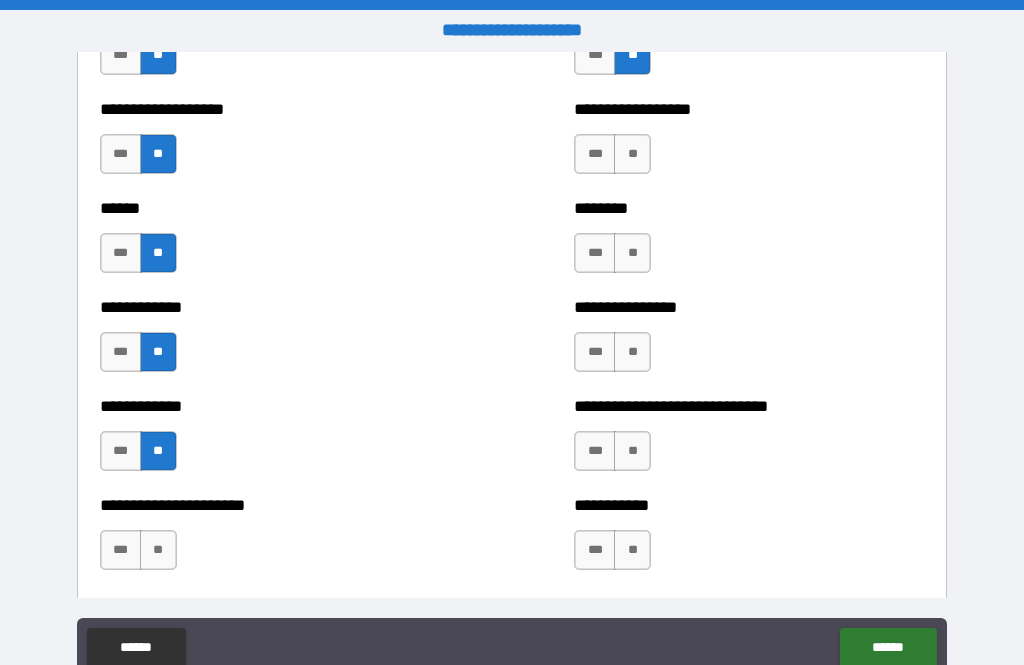 click on "**" at bounding box center (158, 550) 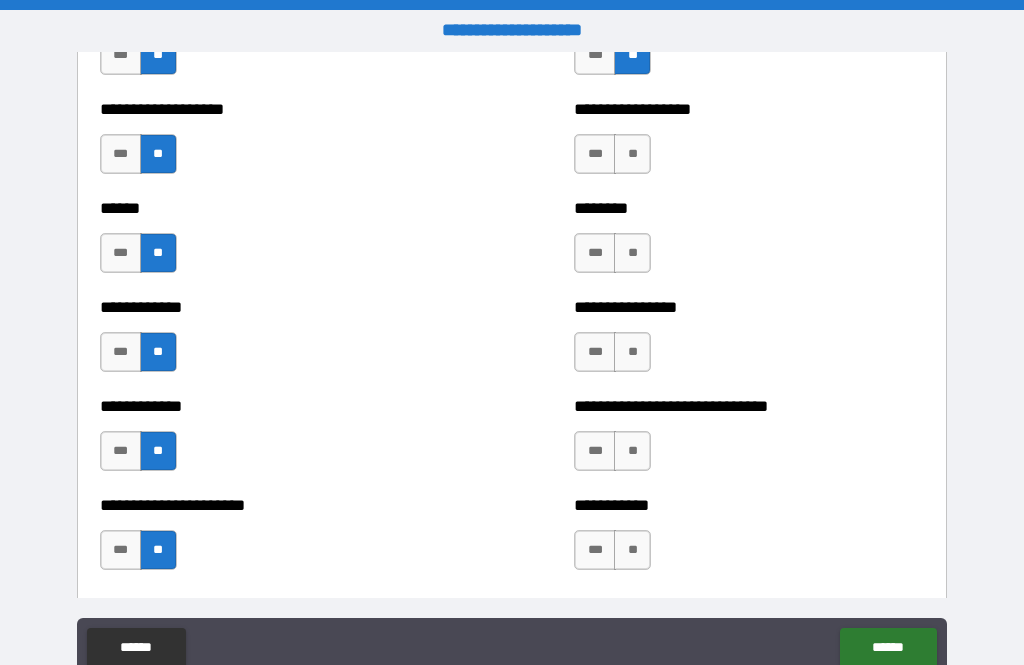 click on "**" at bounding box center [632, 550] 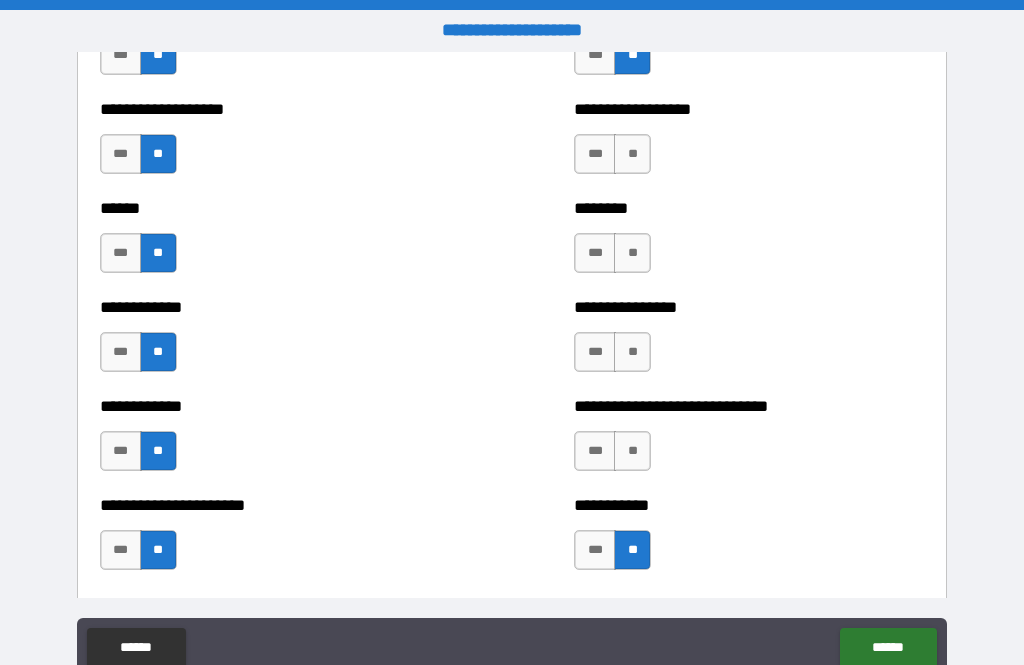 click on "**" at bounding box center [632, 451] 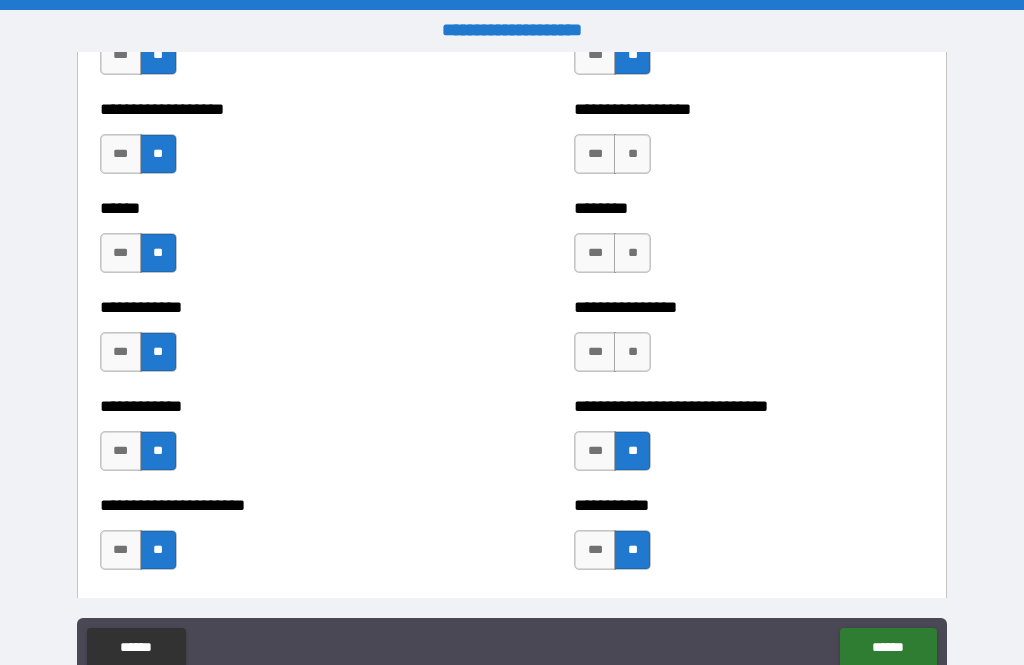 click on "**" at bounding box center [632, 352] 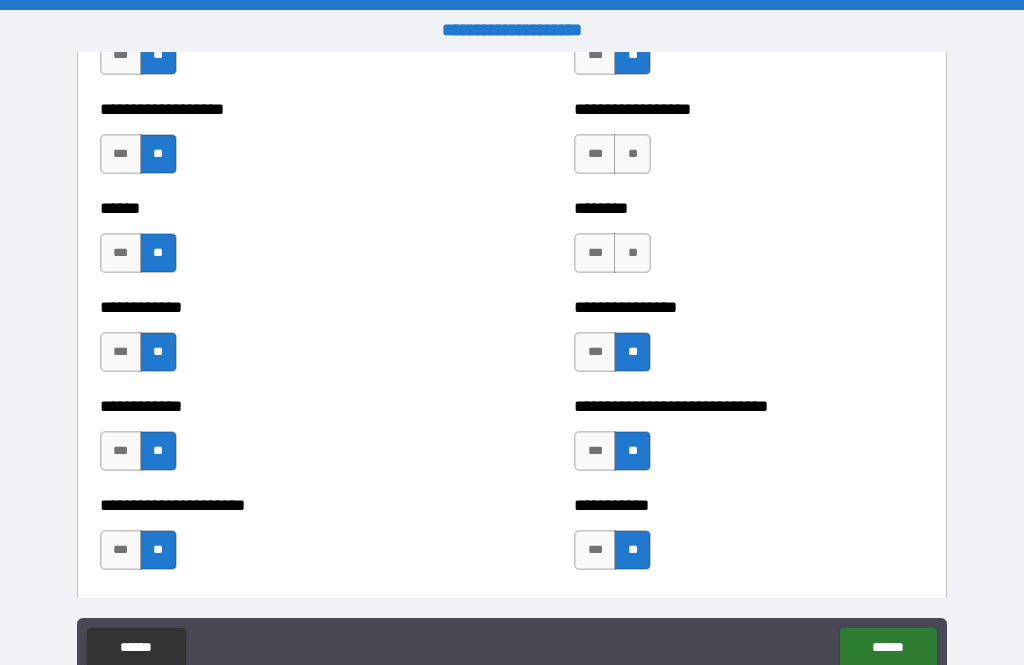 click on "**" at bounding box center (632, 253) 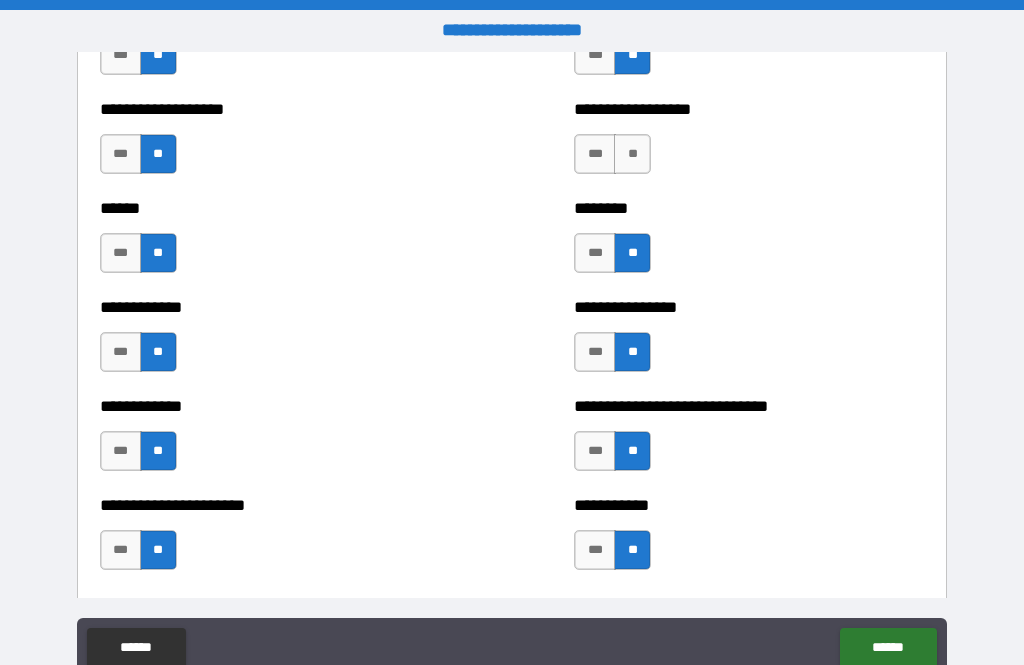 click on "**" at bounding box center [632, 154] 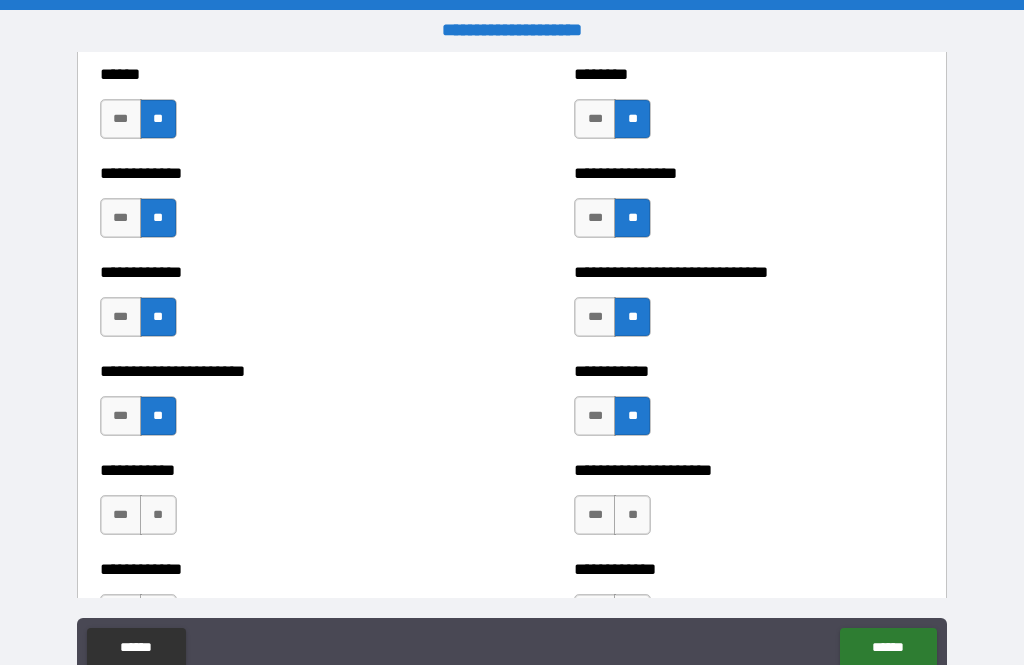 scroll, scrollTop: 5370, scrollLeft: 0, axis: vertical 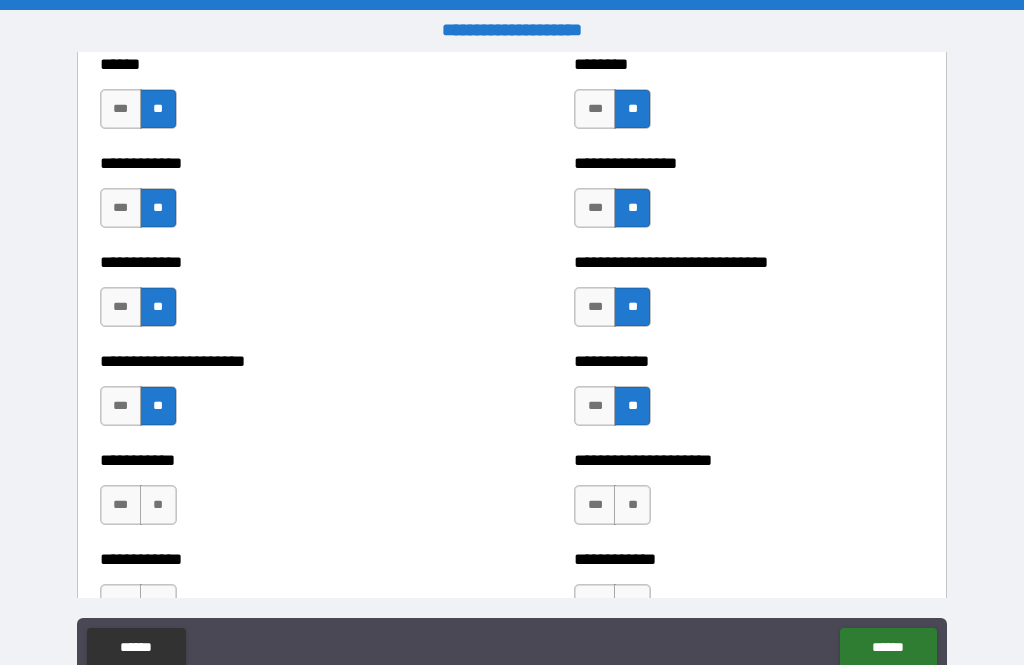 click on "***" at bounding box center [595, 307] 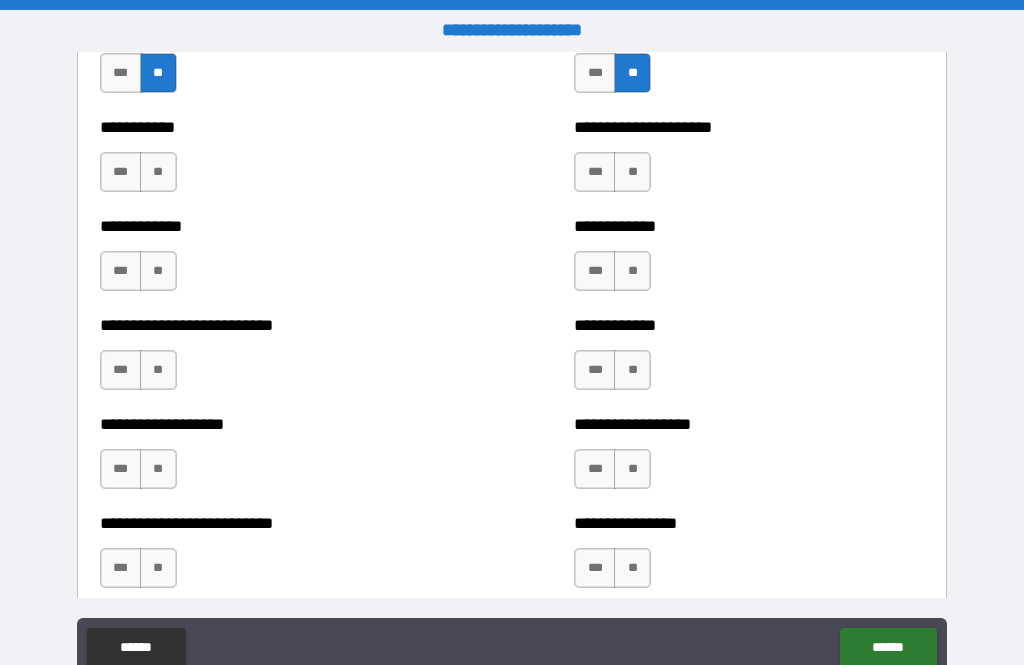 scroll, scrollTop: 5708, scrollLeft: 0, axis: vertical 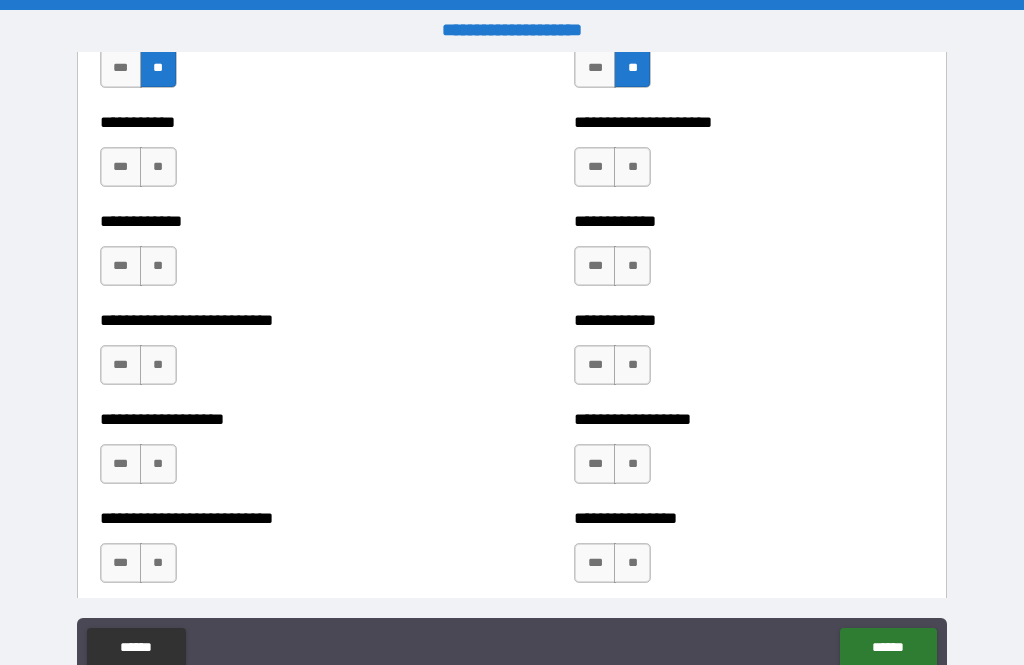 click on "**" at bounding box center (158, 167) 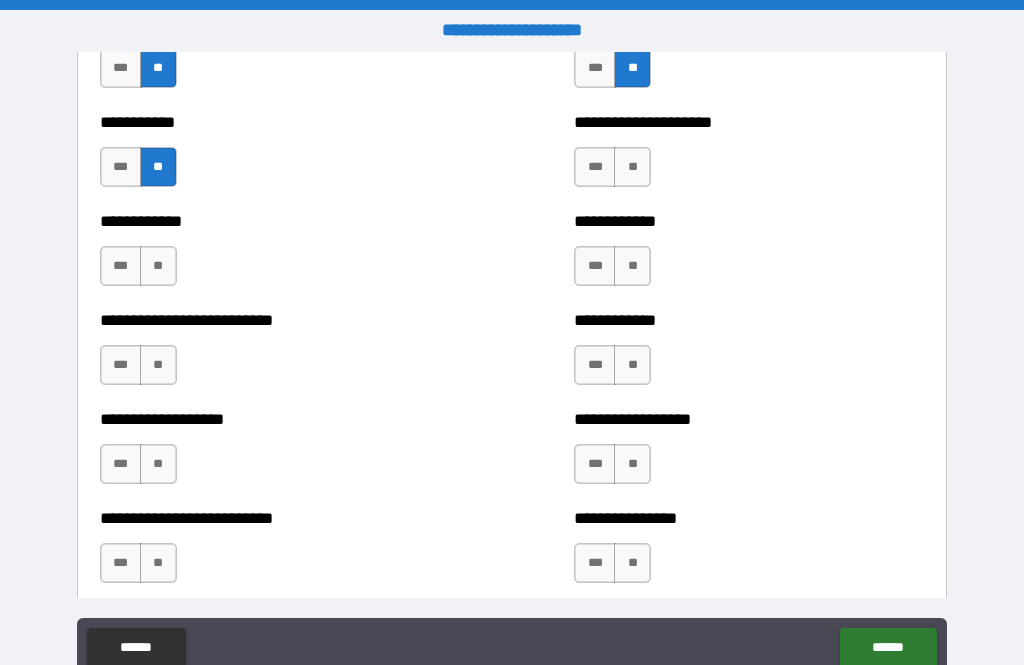 click on "**" at bounding box center [158, 266] 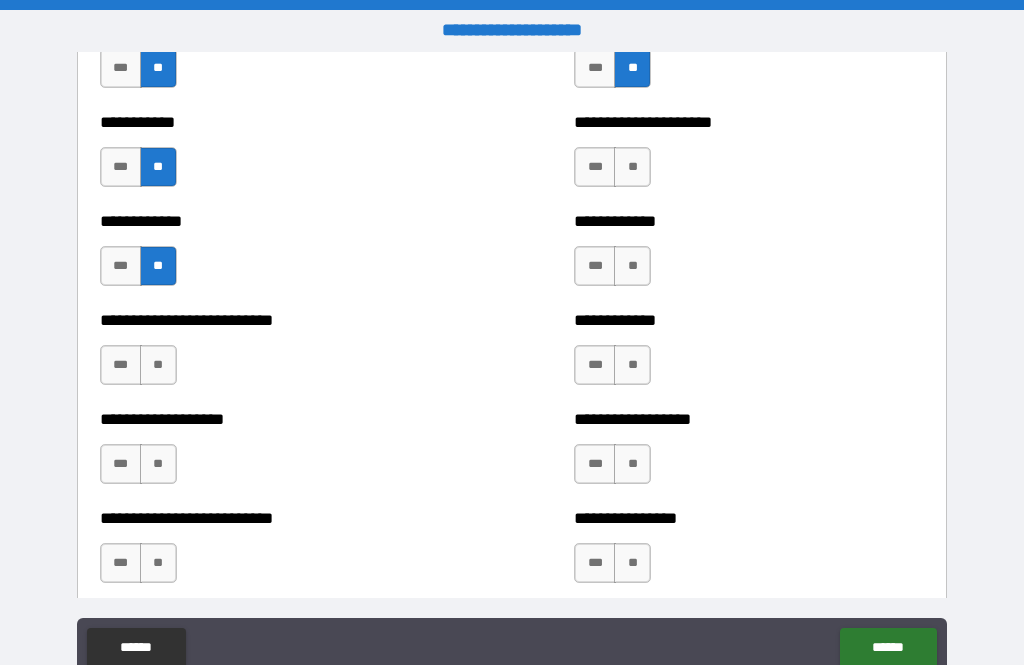 click on "**" at bounding box center (158, 365) 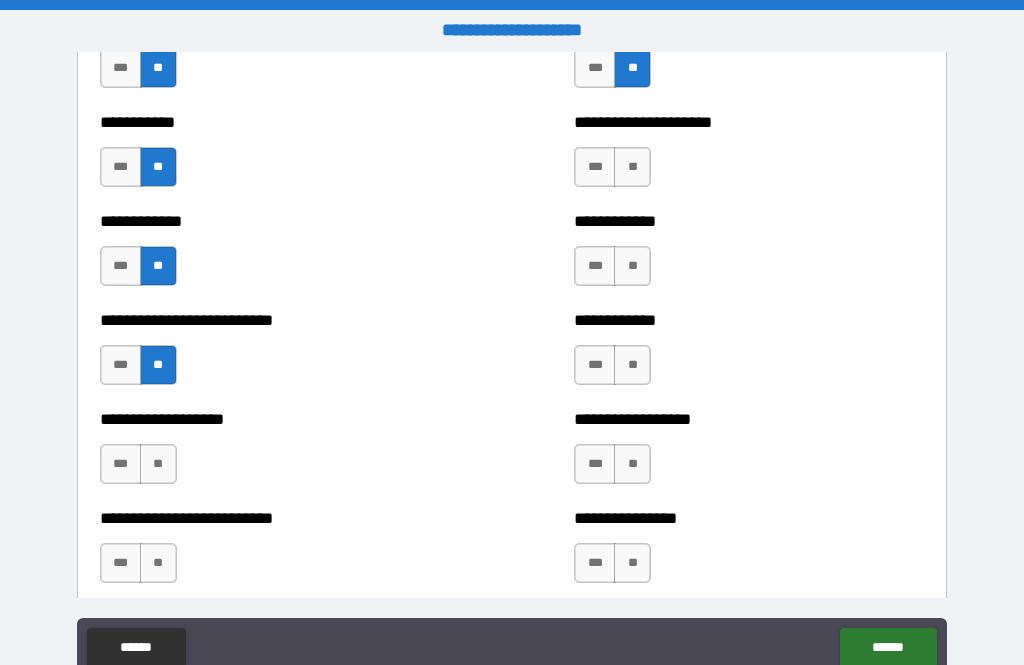 click on "**" at bounding box center [158, 464] 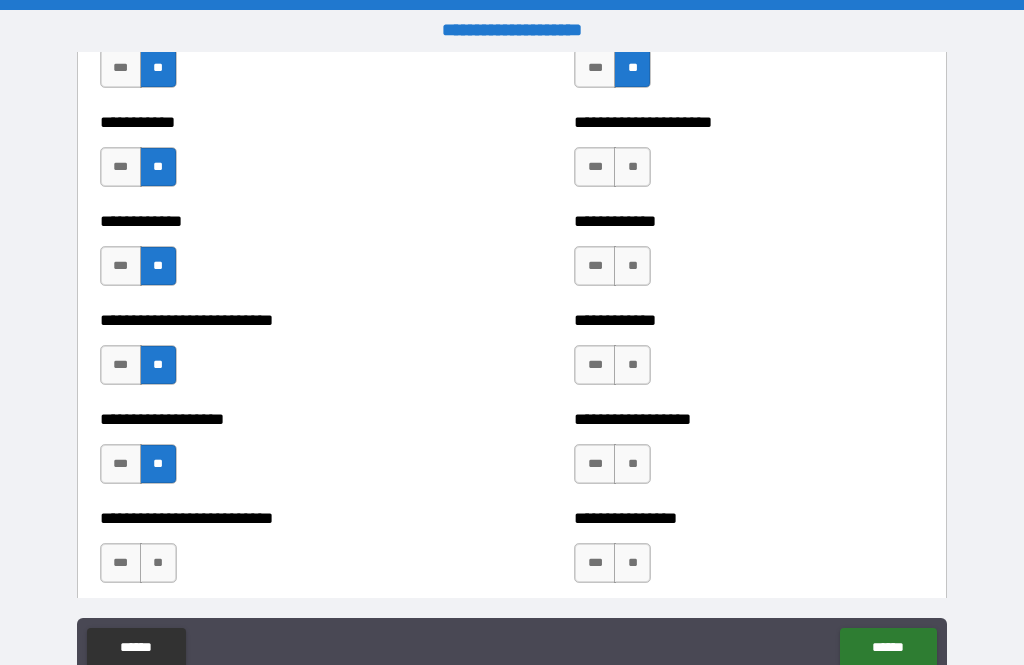 click on "**" at bounding box center [158, 563] 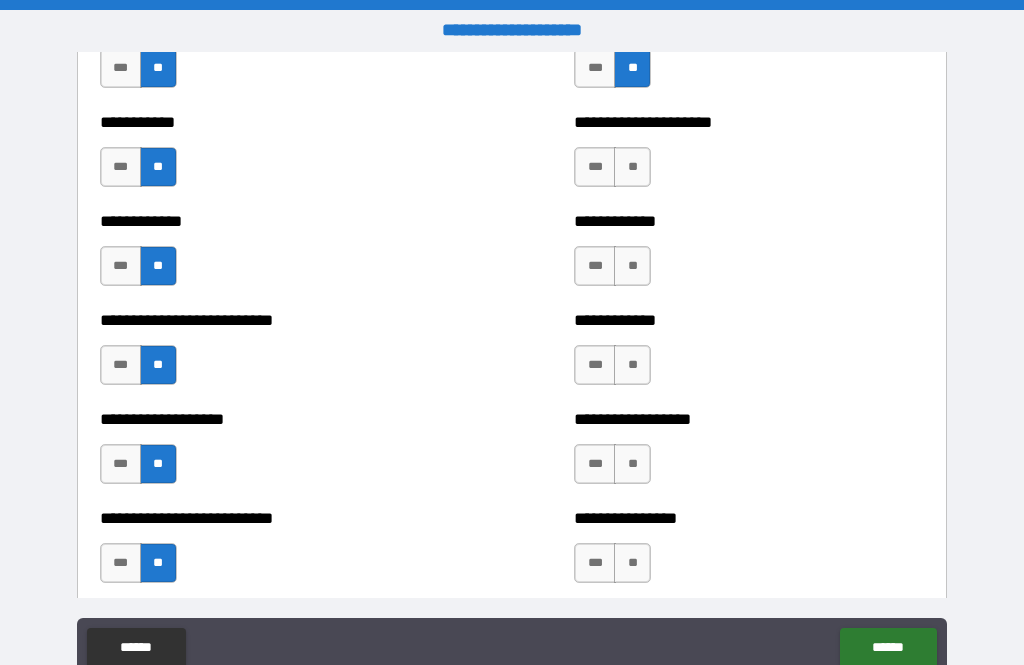 click on "**" at bounding box center [632, 563] 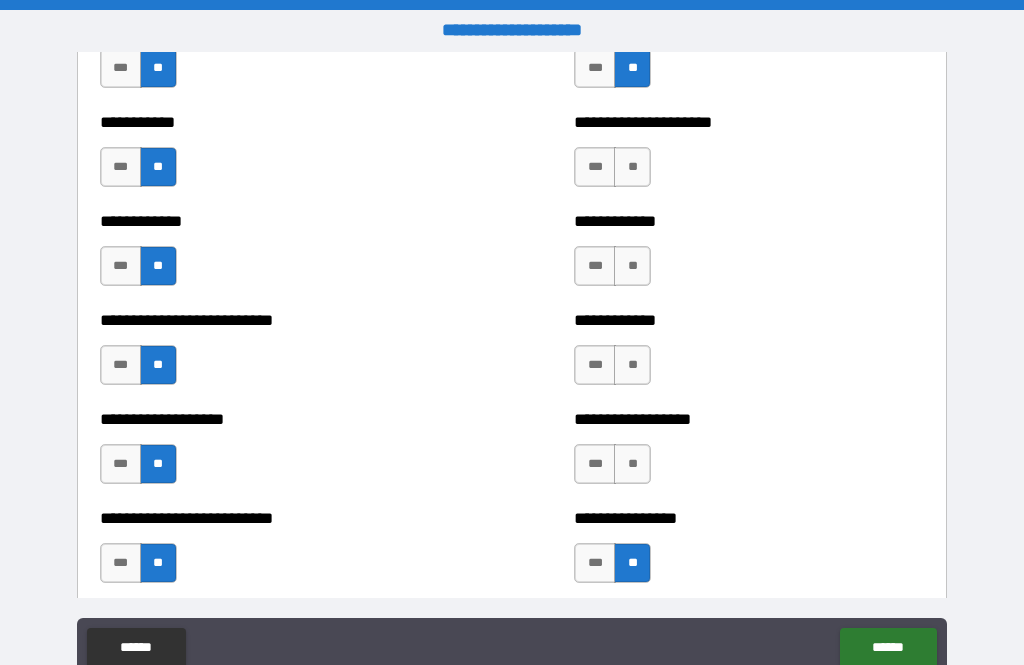click on "**" at bounding box center (632, 464) 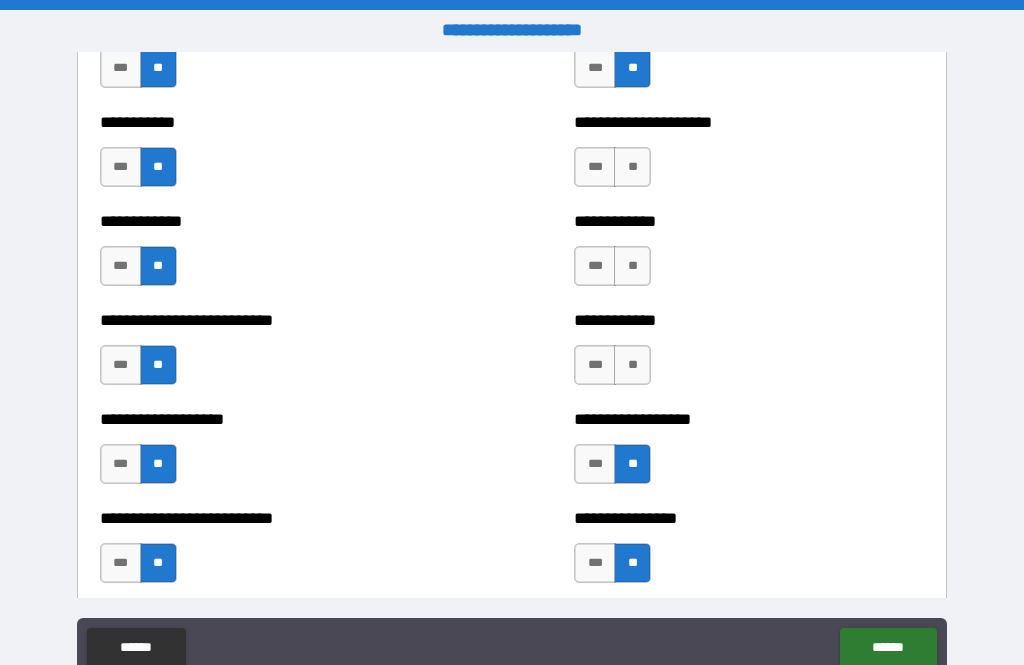 click on "**" at bounding box center (632, 365) 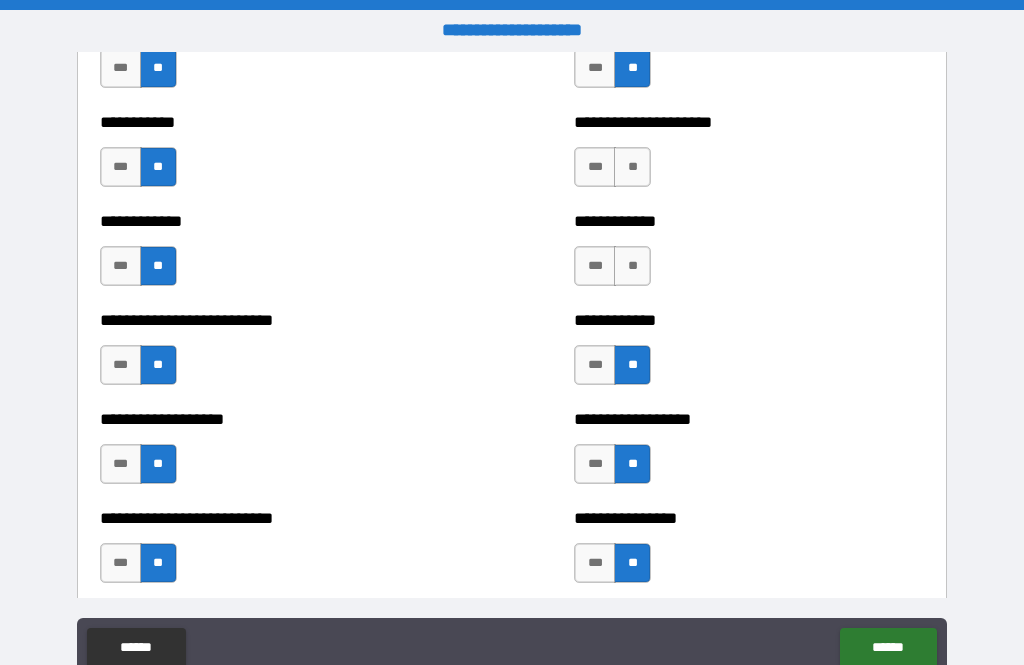 click on "**" at bounding box center (632, 266) 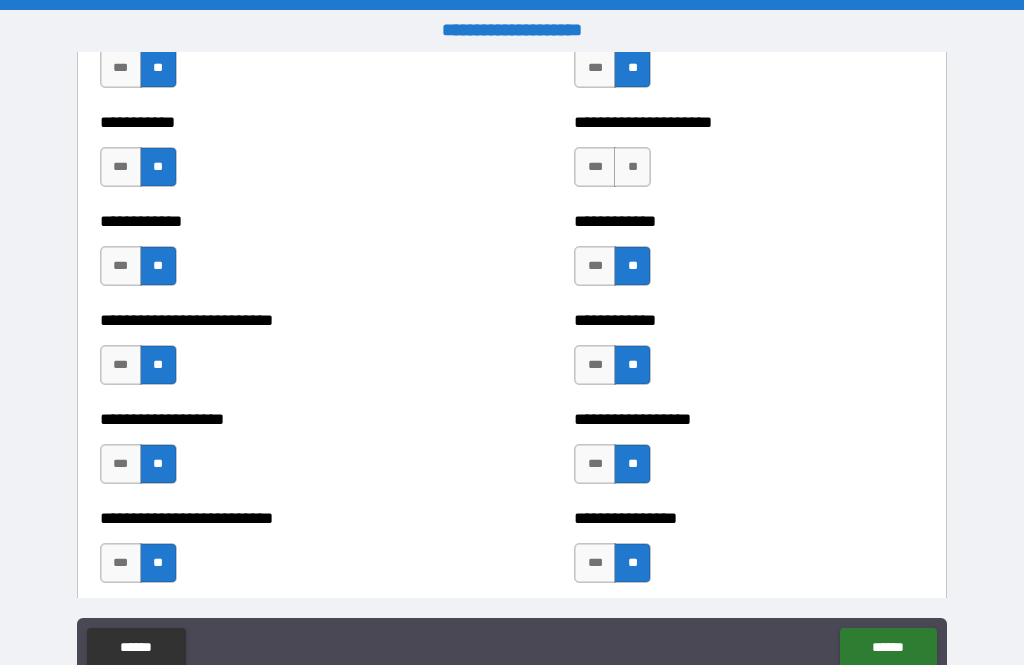 click on "**" at bounding box center (632, 167) 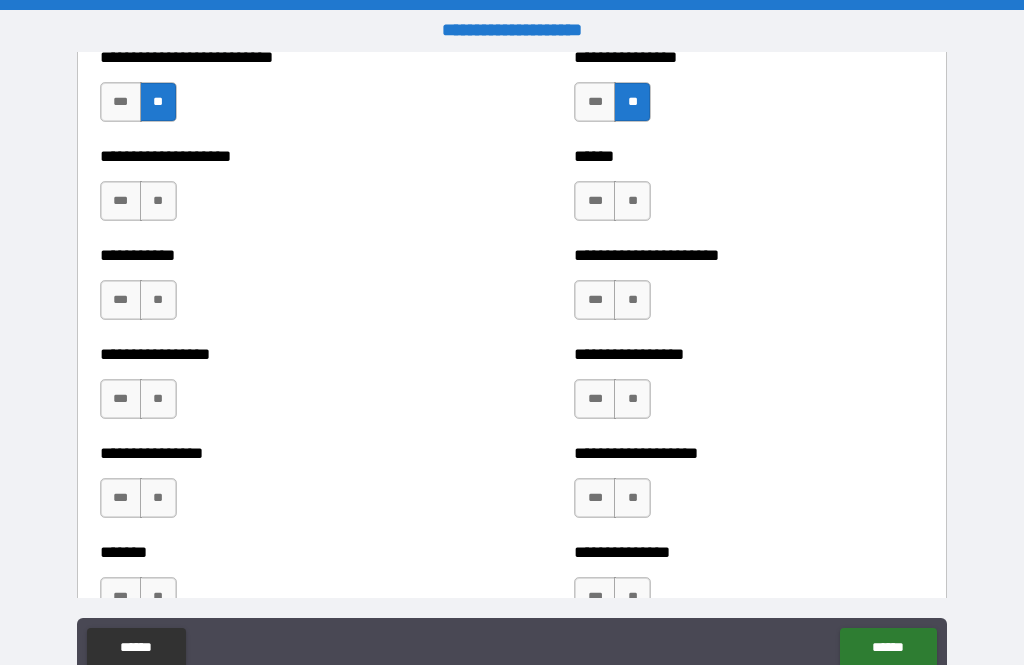 scroll, scrollTop: 6182, scrollLeft: 0, axis: vertical 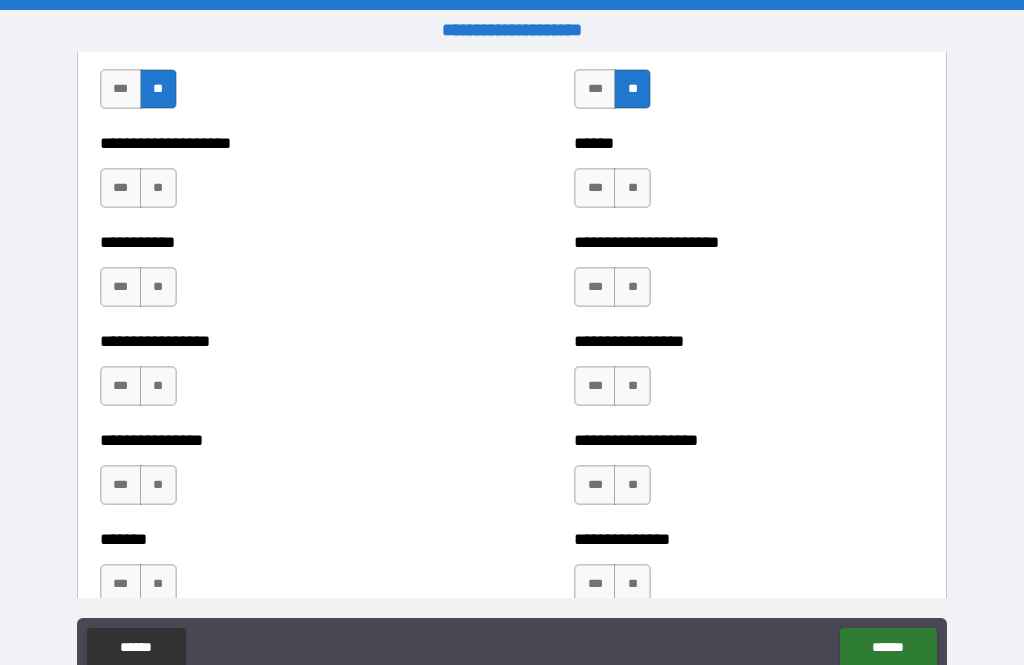 click on "**" at bounding box center (158, 188) 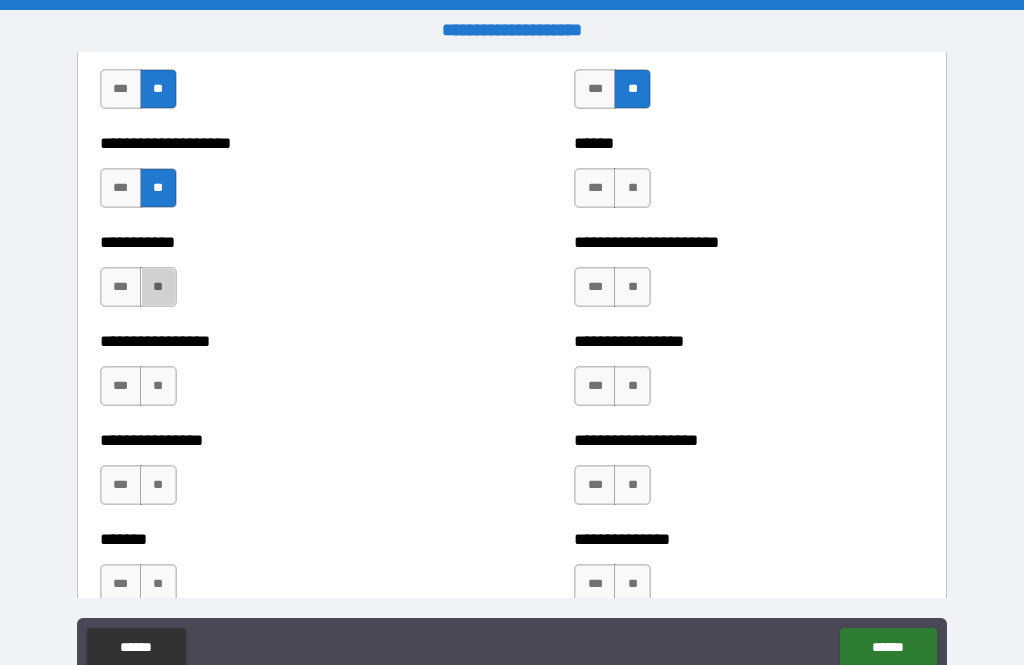 click on "**" at bounding box center [158, 287] 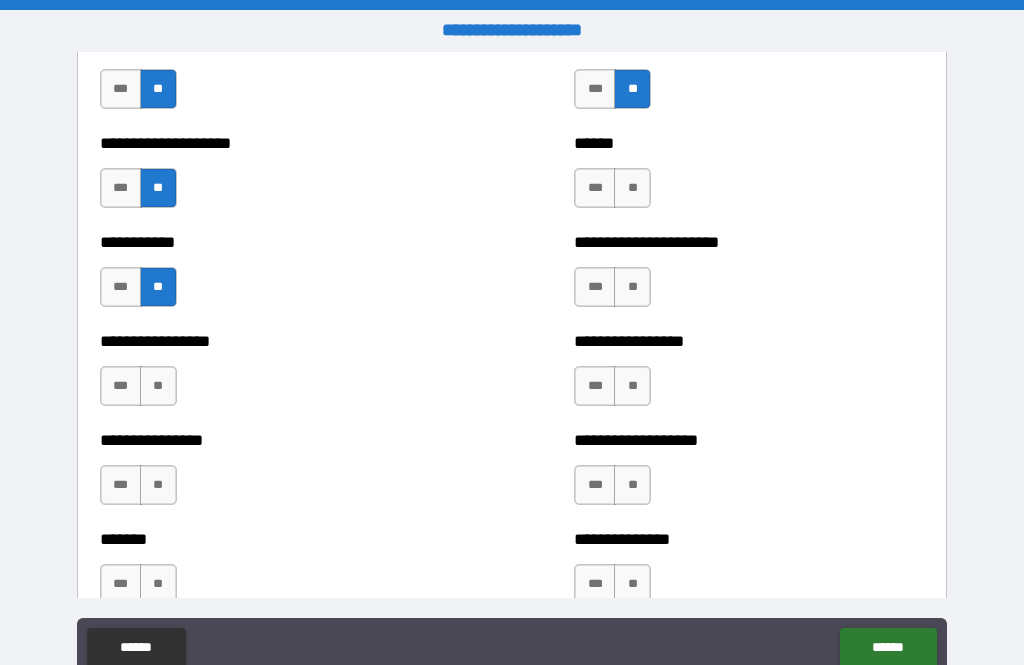 click on "**" at bounding box center (158, 386) 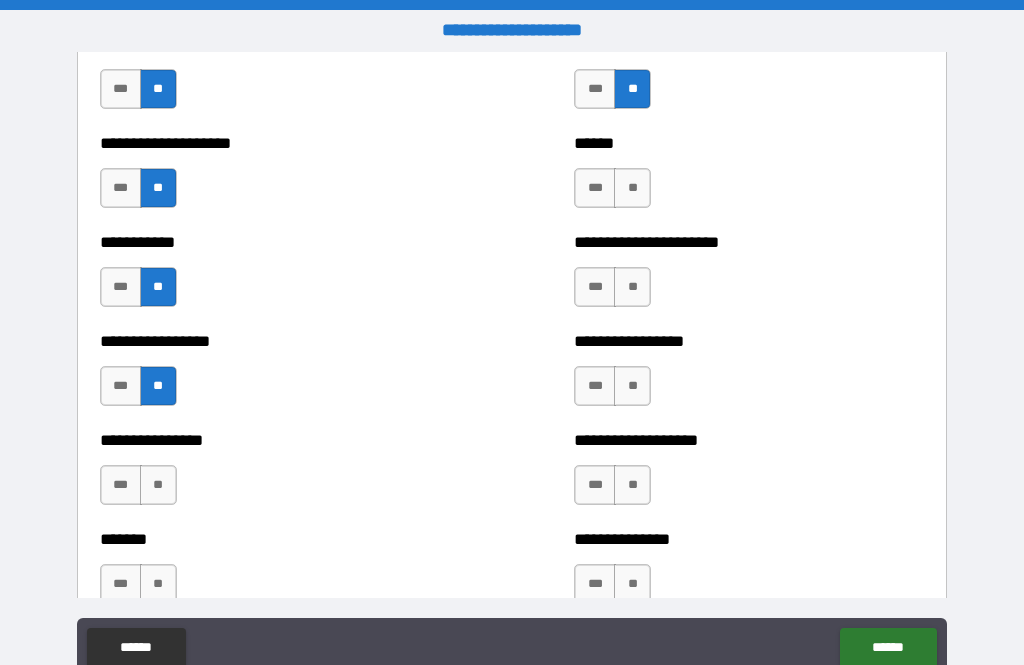 click on "**" at bounding box center (158, 485) 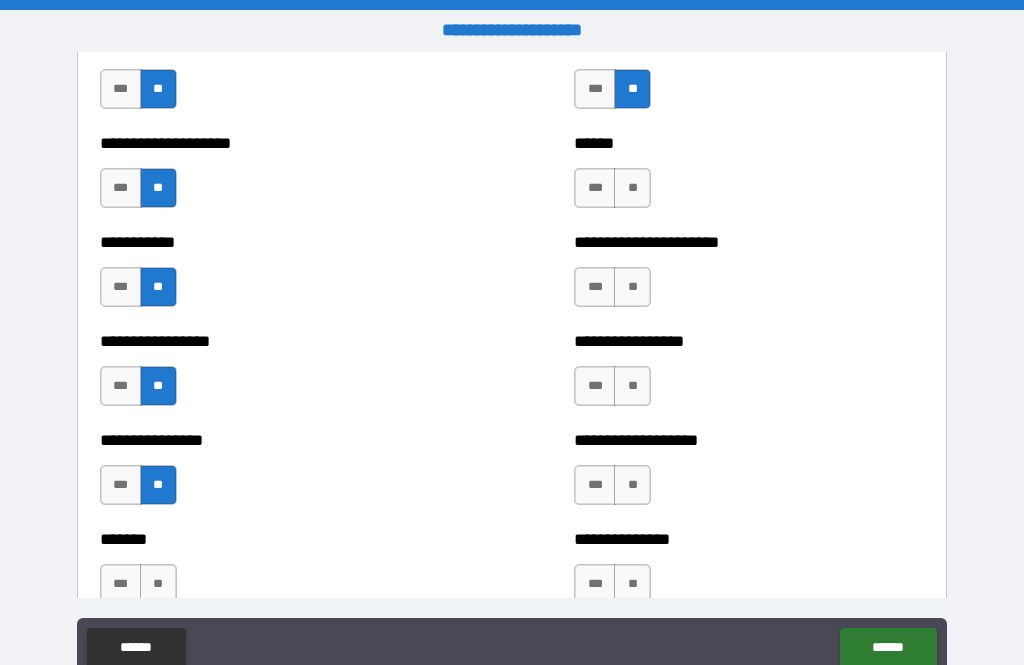click on "**" at bounding box center (158, 584) 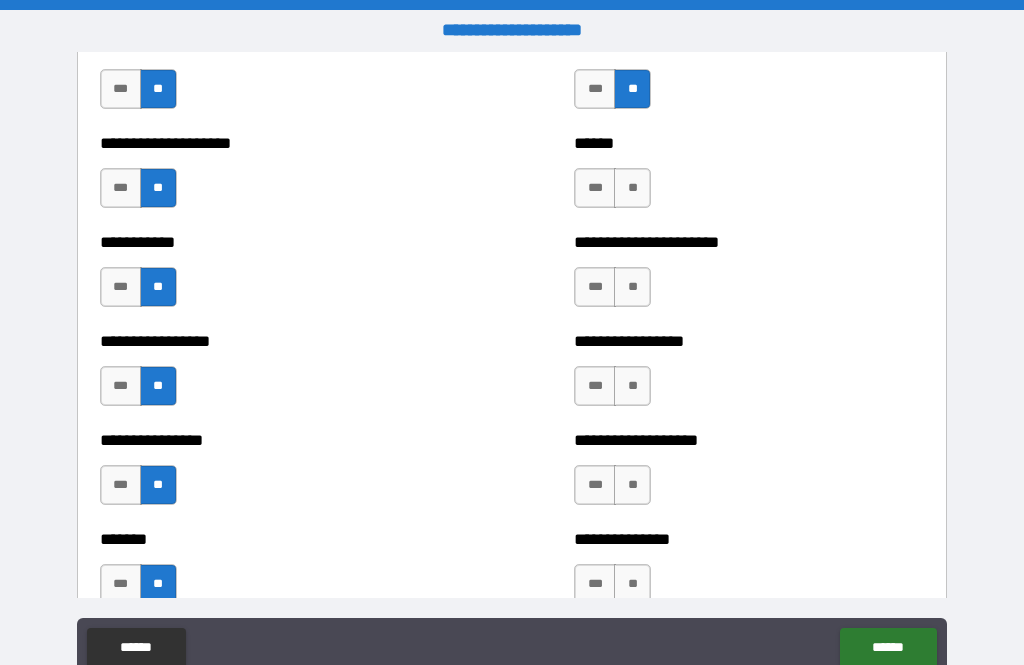 click on "**" at bounding box center (632, 188) 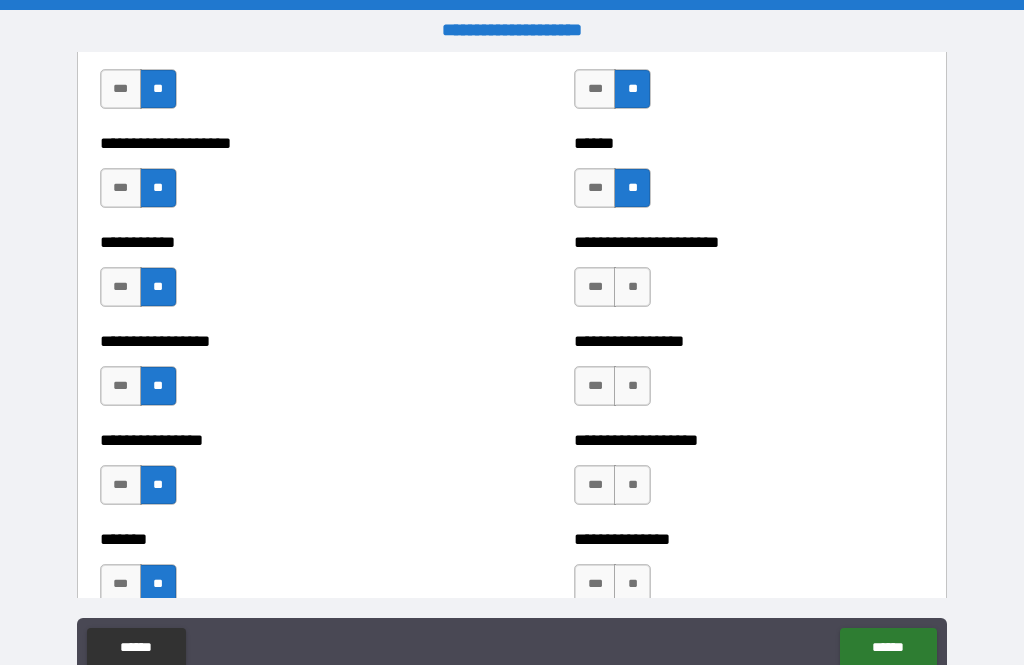 click on "**" at bounding box center [632, 287] 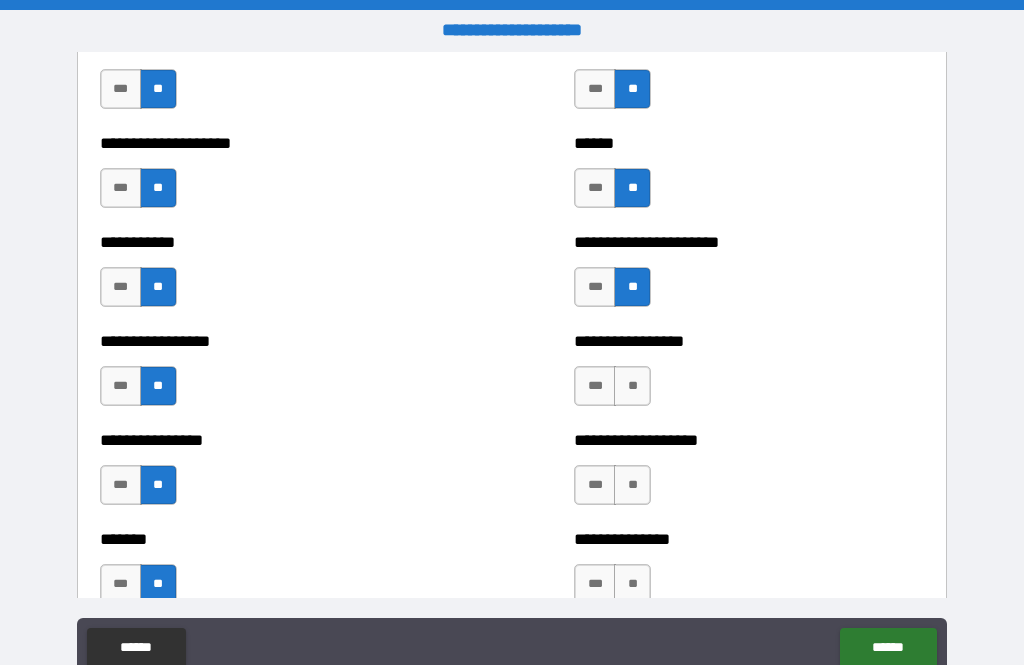 click on "**" at bounding box center (632, 386) 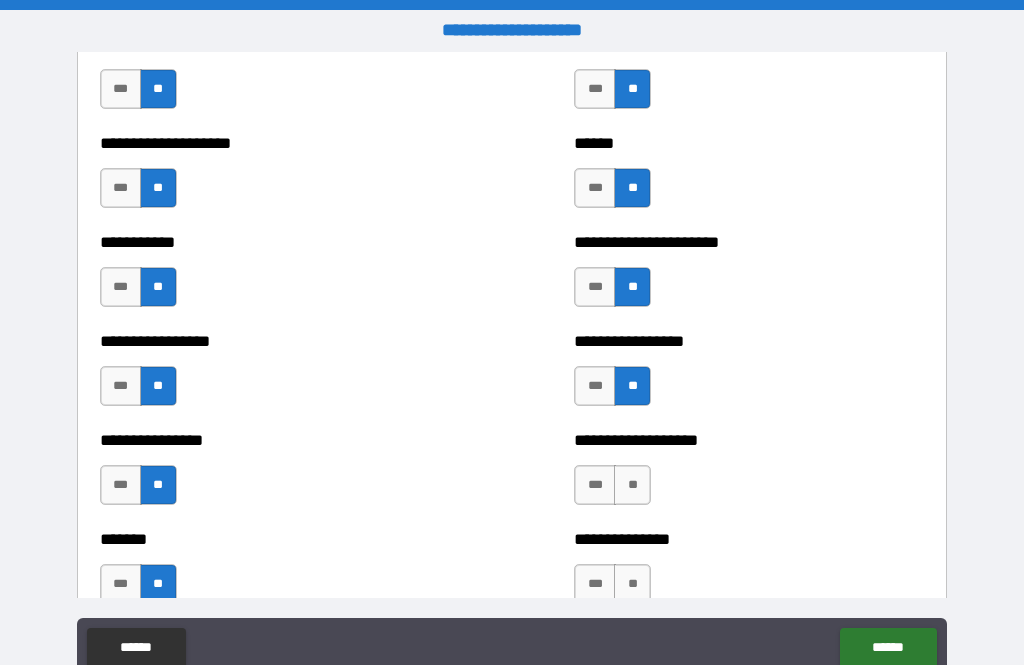 click on "**" at bounding box center (632, 485) 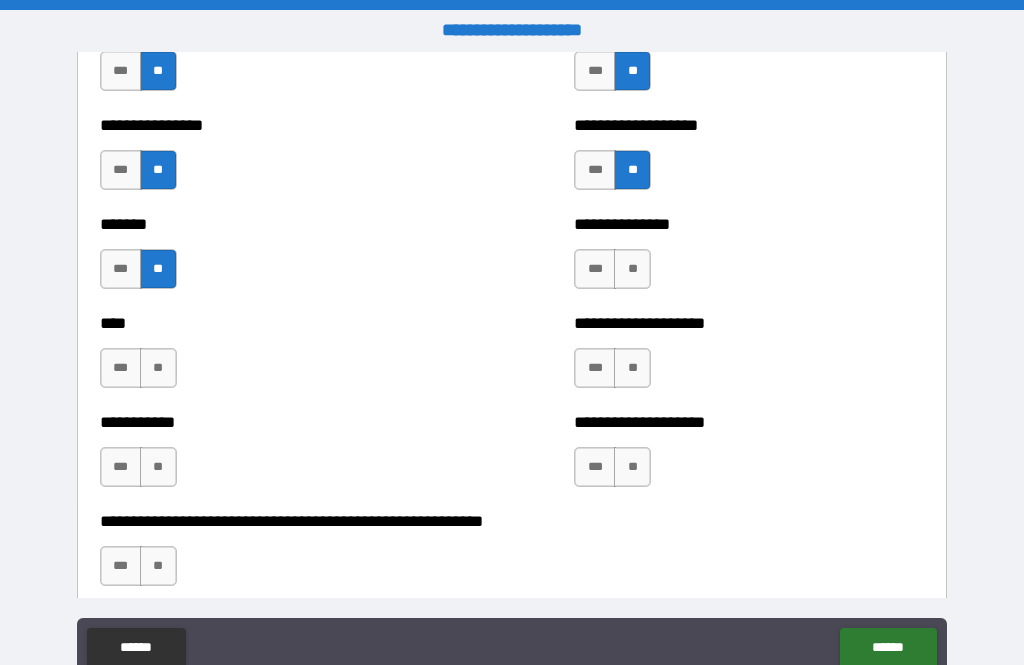 scroll, scrollTop: 6506, scrollLeft: 0, axis: vertical 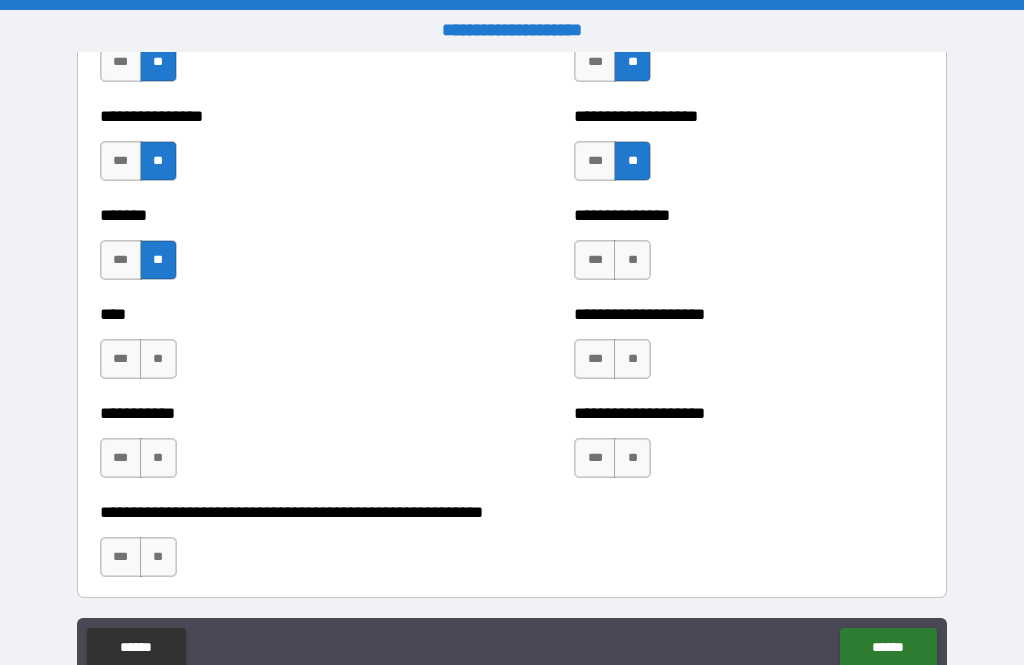 click on "**" at bounding box center (632, 260) 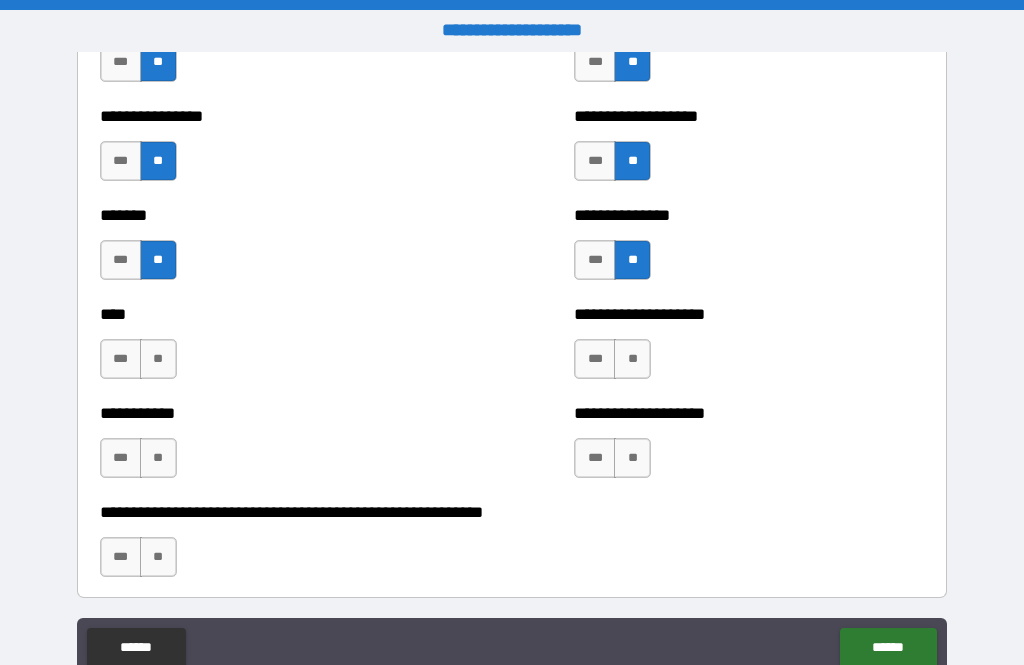 click on "**" at bounding box center (632, 359) 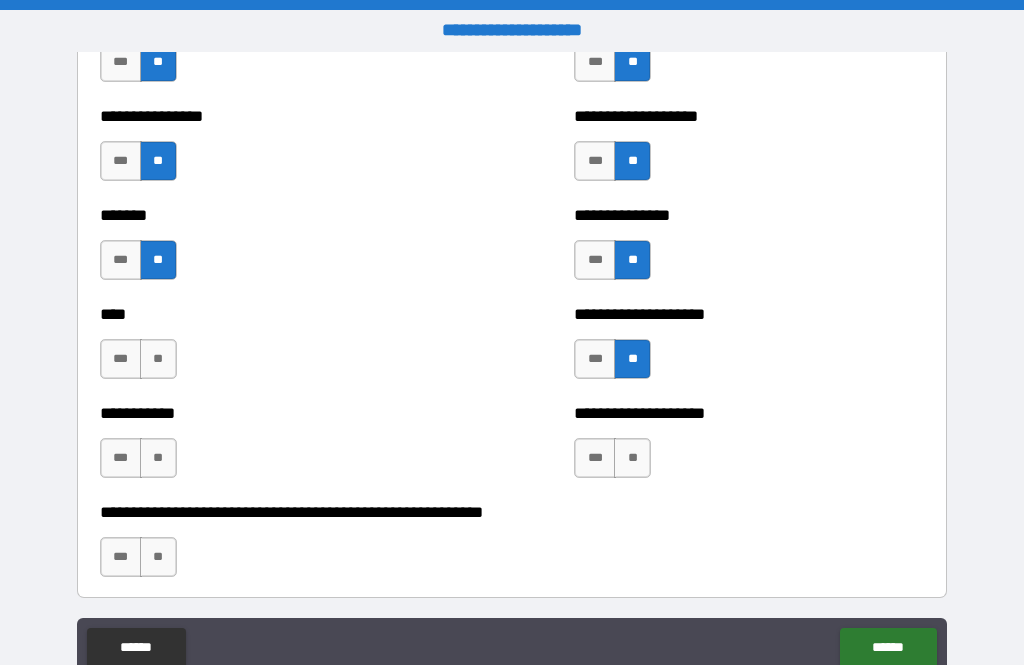 click on "**" at bounding box center [632, 458] 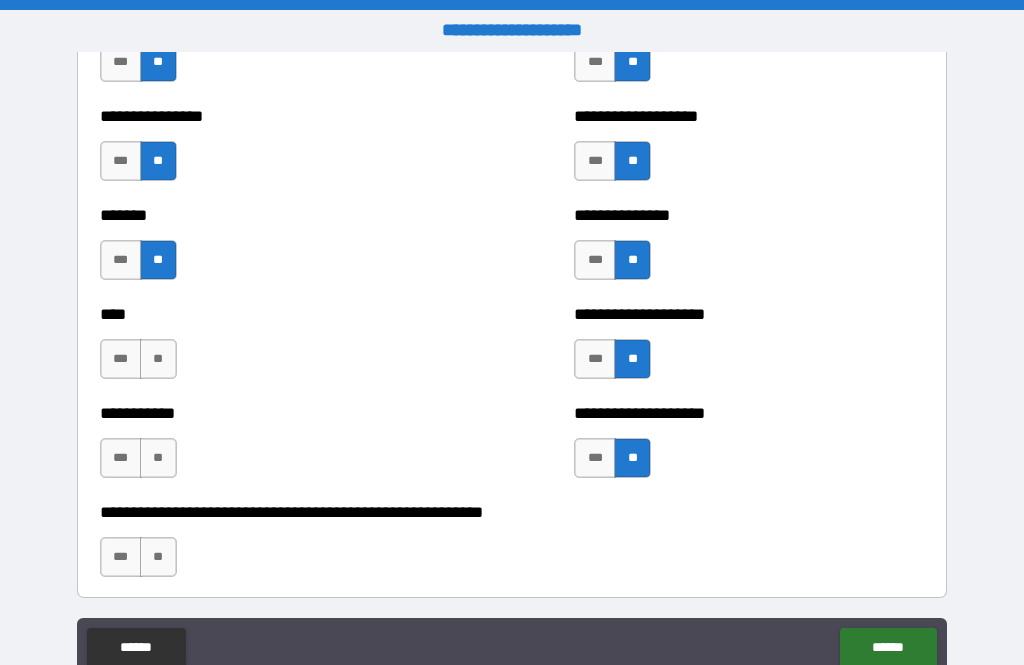 click on "**" at bounding box center (158, 359) 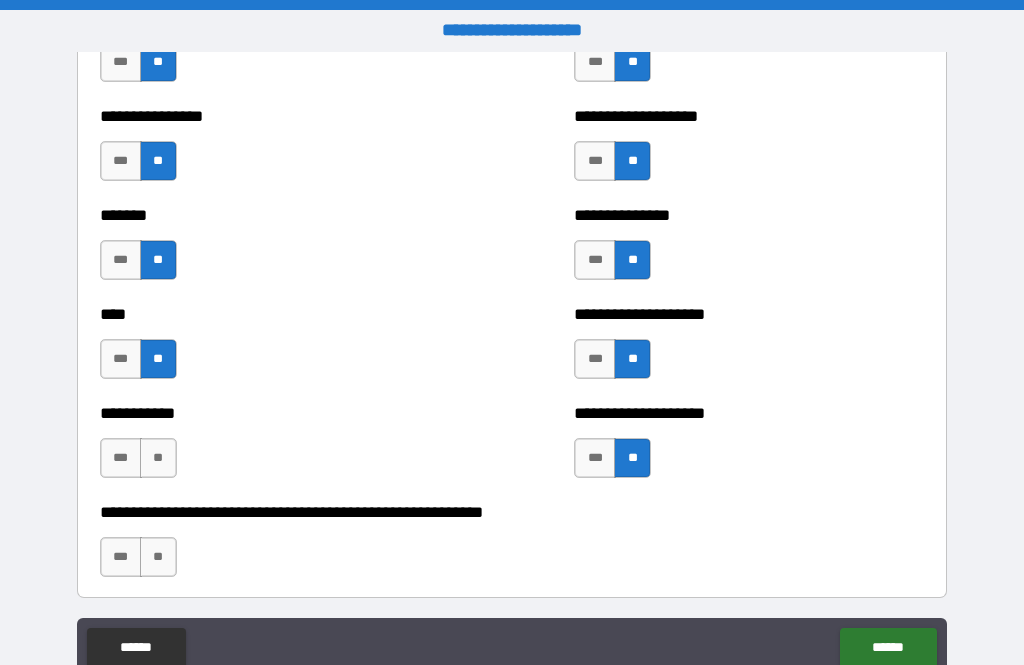 click on "**" at bounding box center (158, 458) 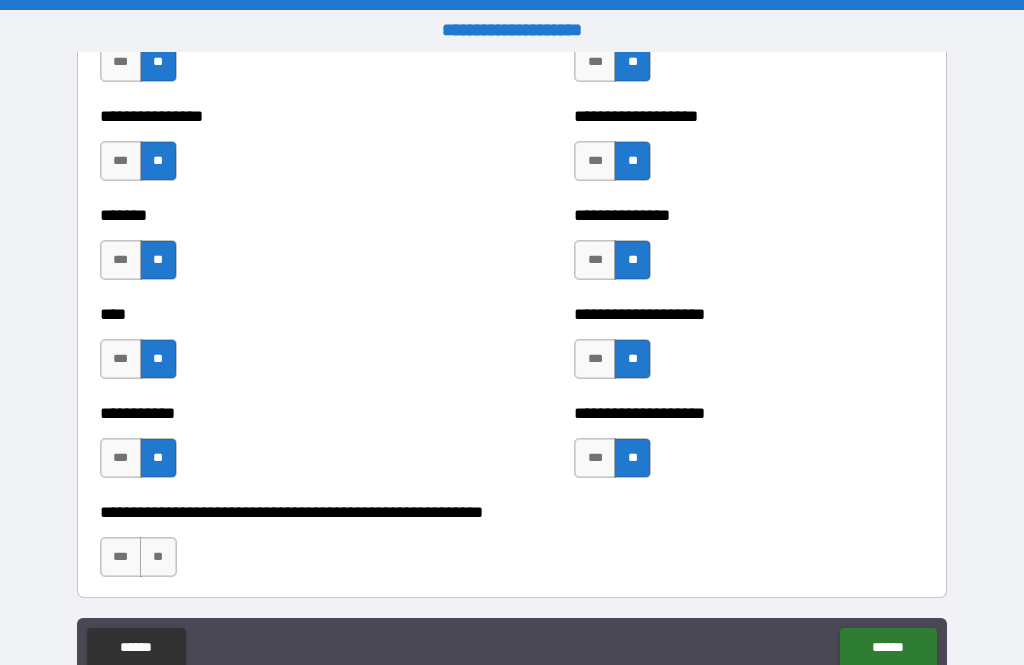 click on "**" at bounding box center [158, 557] 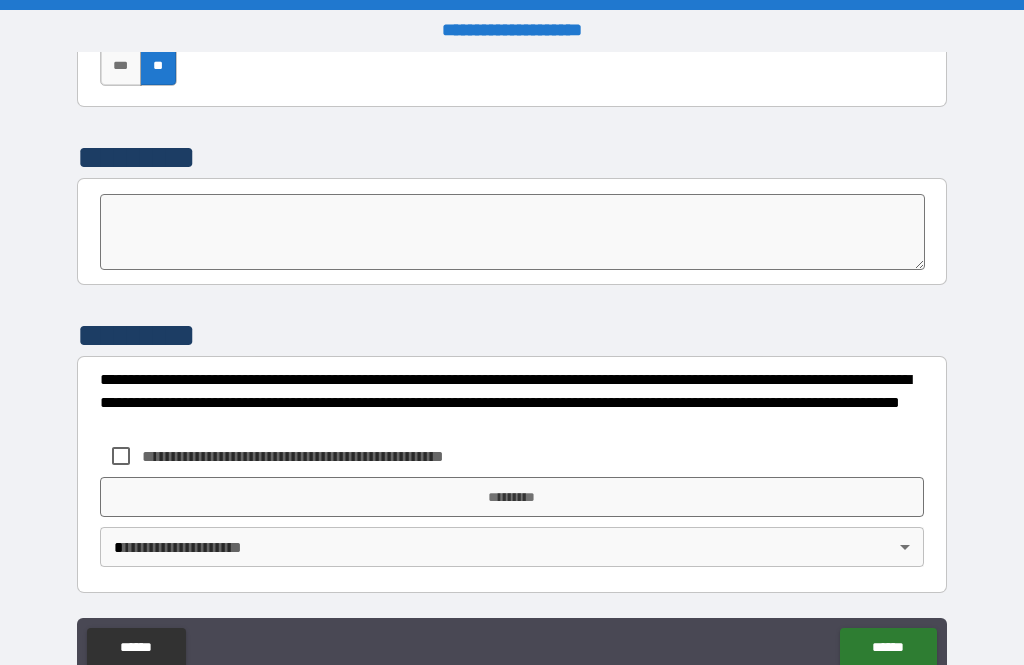 scroll, scrollTop: 6997, scrollLeft: 0, axis: vertical 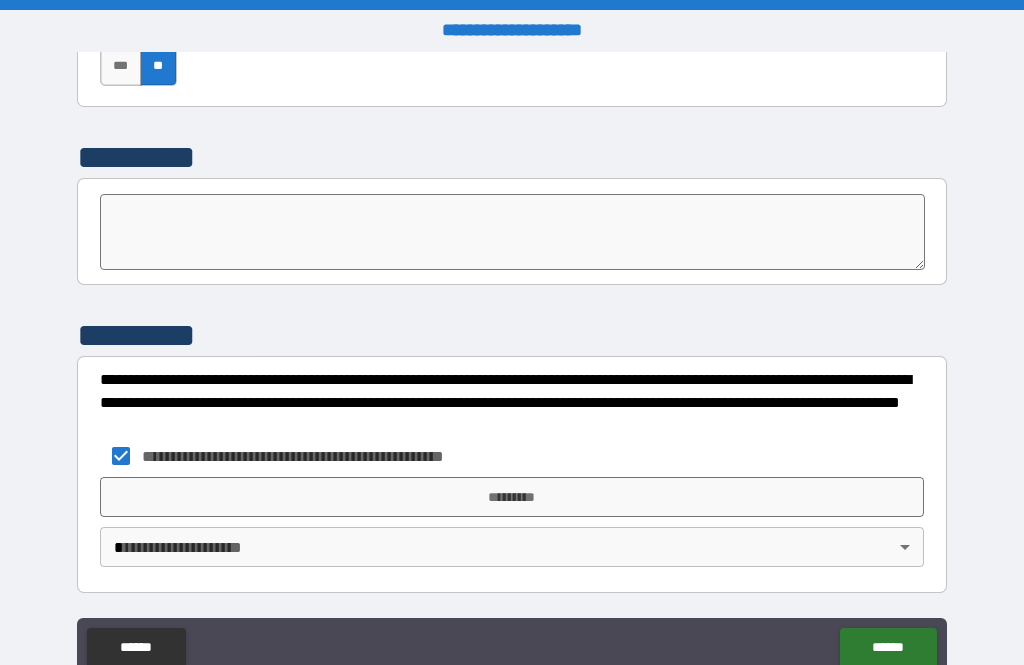 click on "**********" at bounding box center [512, 364] 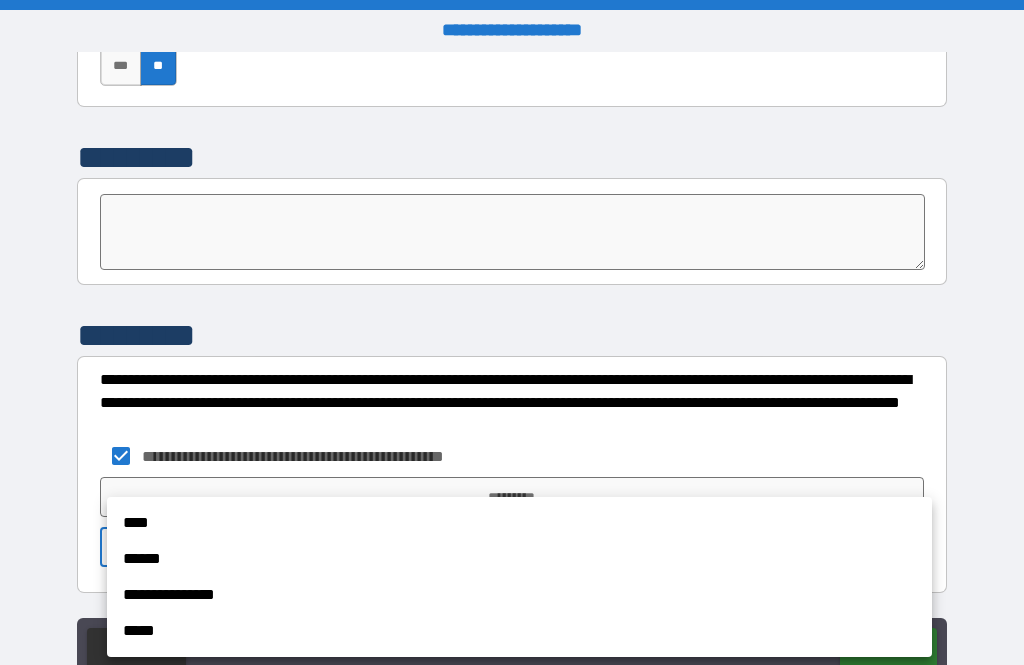 click on "**********" at bounding box center [519, 595] 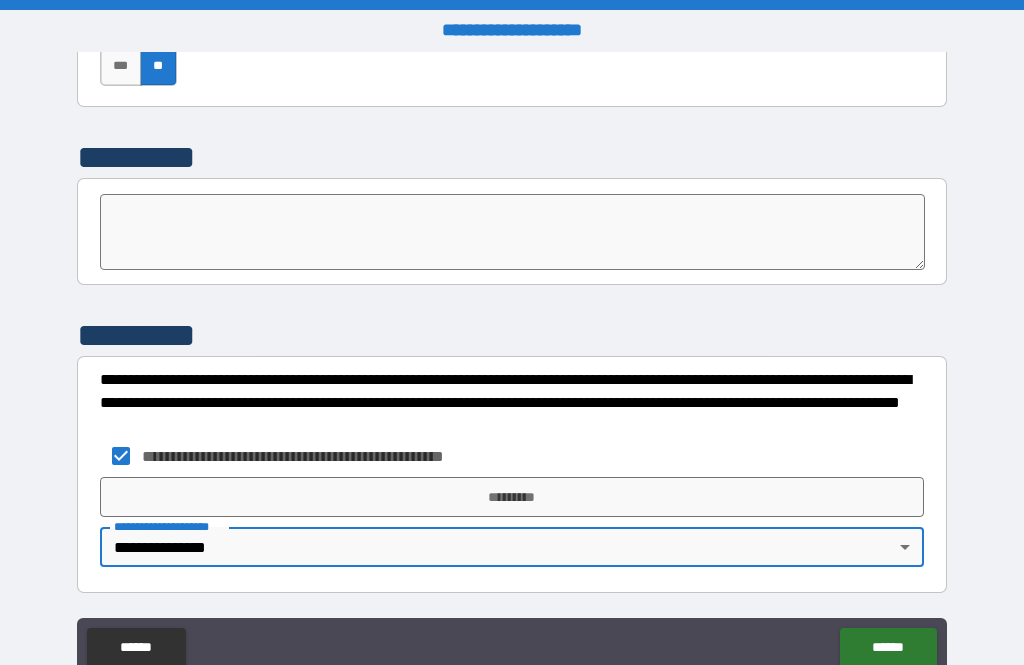 click on "*********" at bounding box center (512, 497) 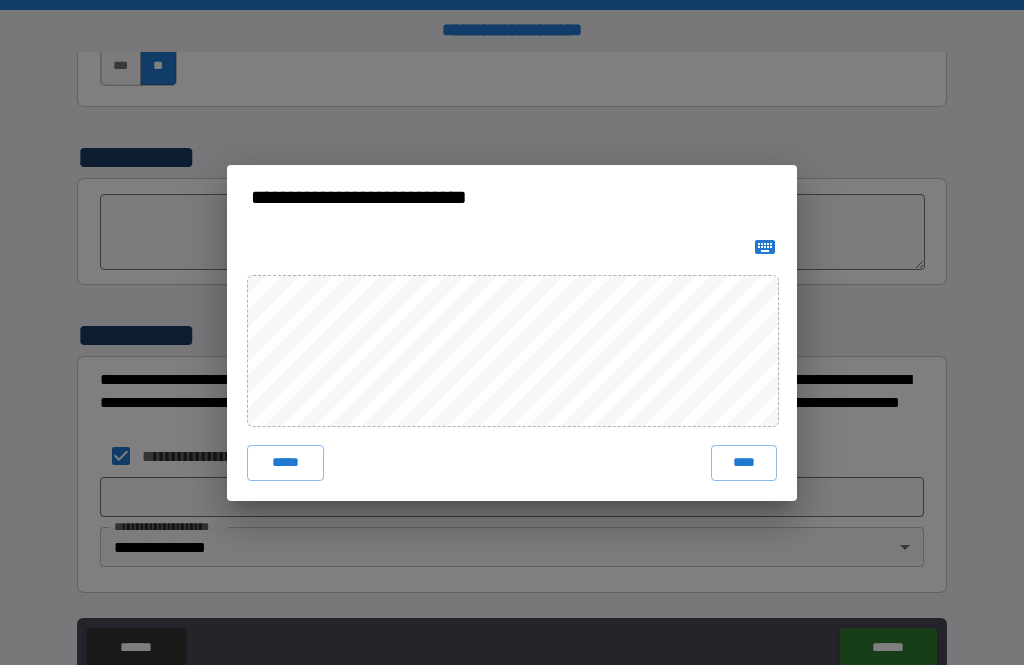 click on "****" at bounding box center [744, 463] 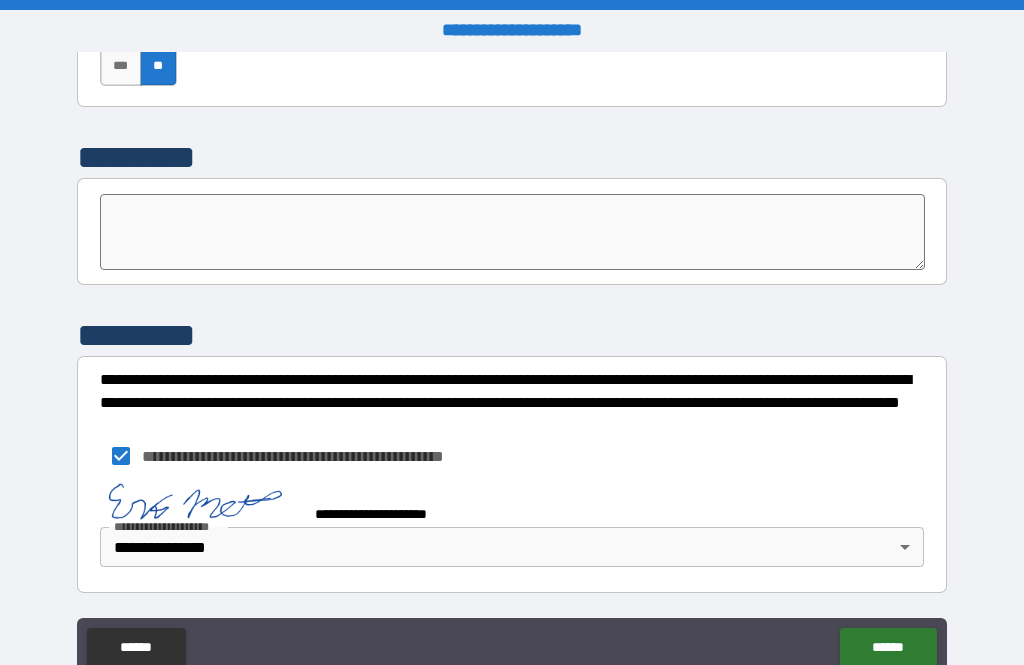 scroll, scrollTop: 6987, scrollLeft: 0, axis: vertical 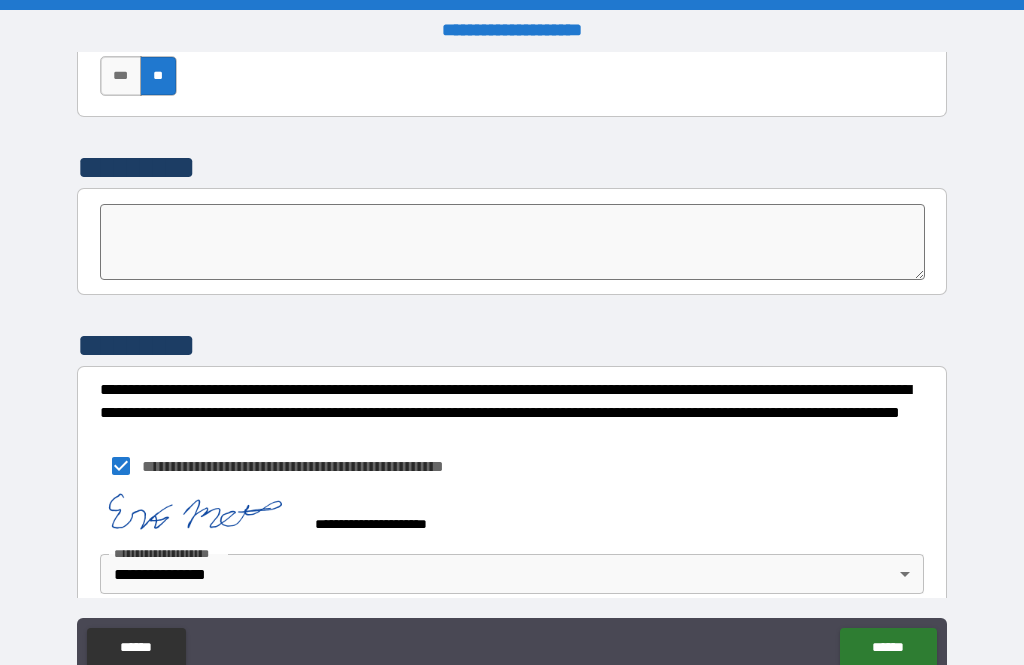 click on "******" at bounding box center (888, 648) 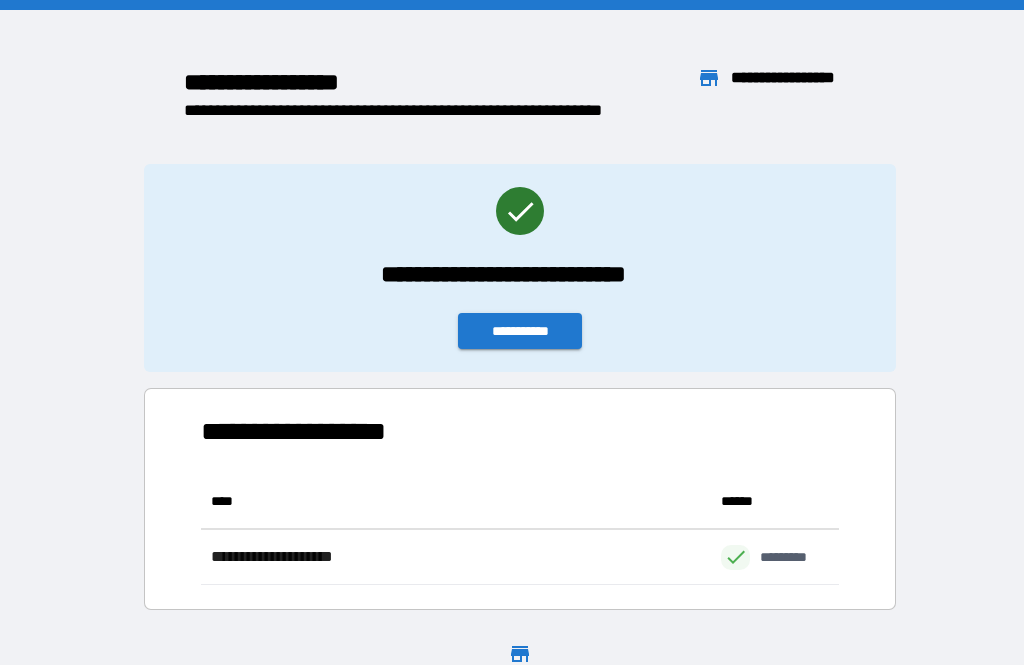 scroll, scrollTop: 111, scrollLeft: 638, axis: both 